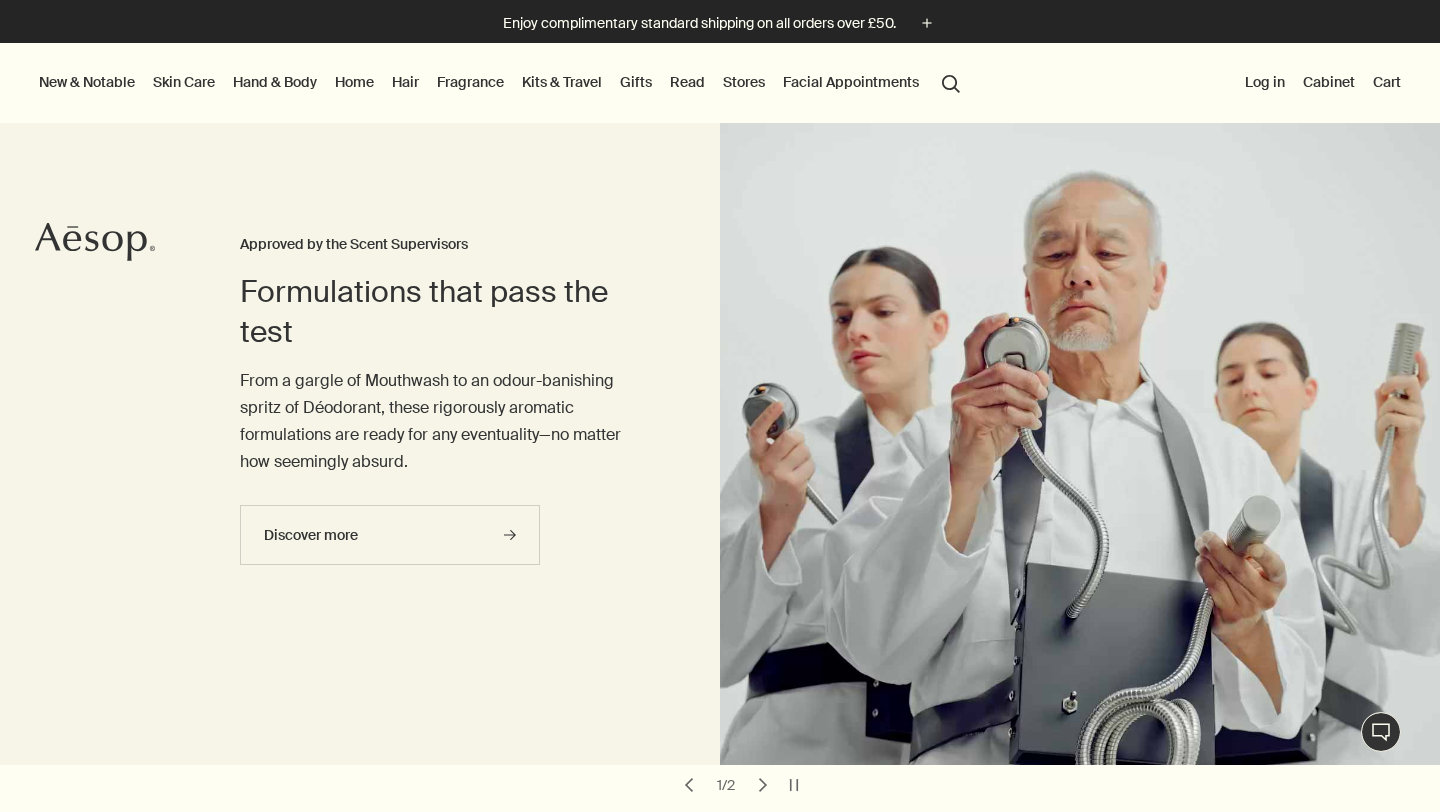 scroll, scrollTop: 0, scrollLeft: 0, axis: both 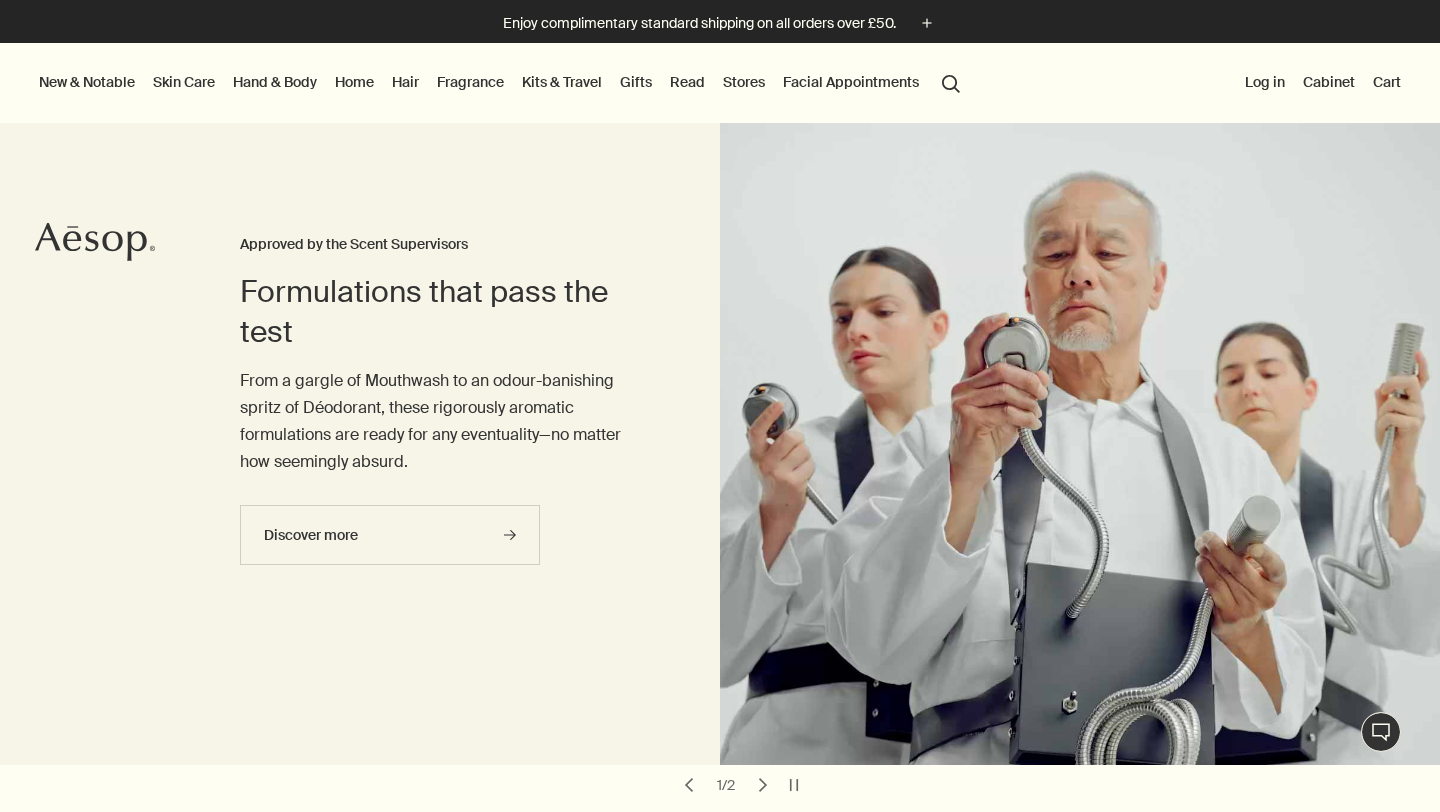 click on "Hand & Body" at bounding box center [275, 82] 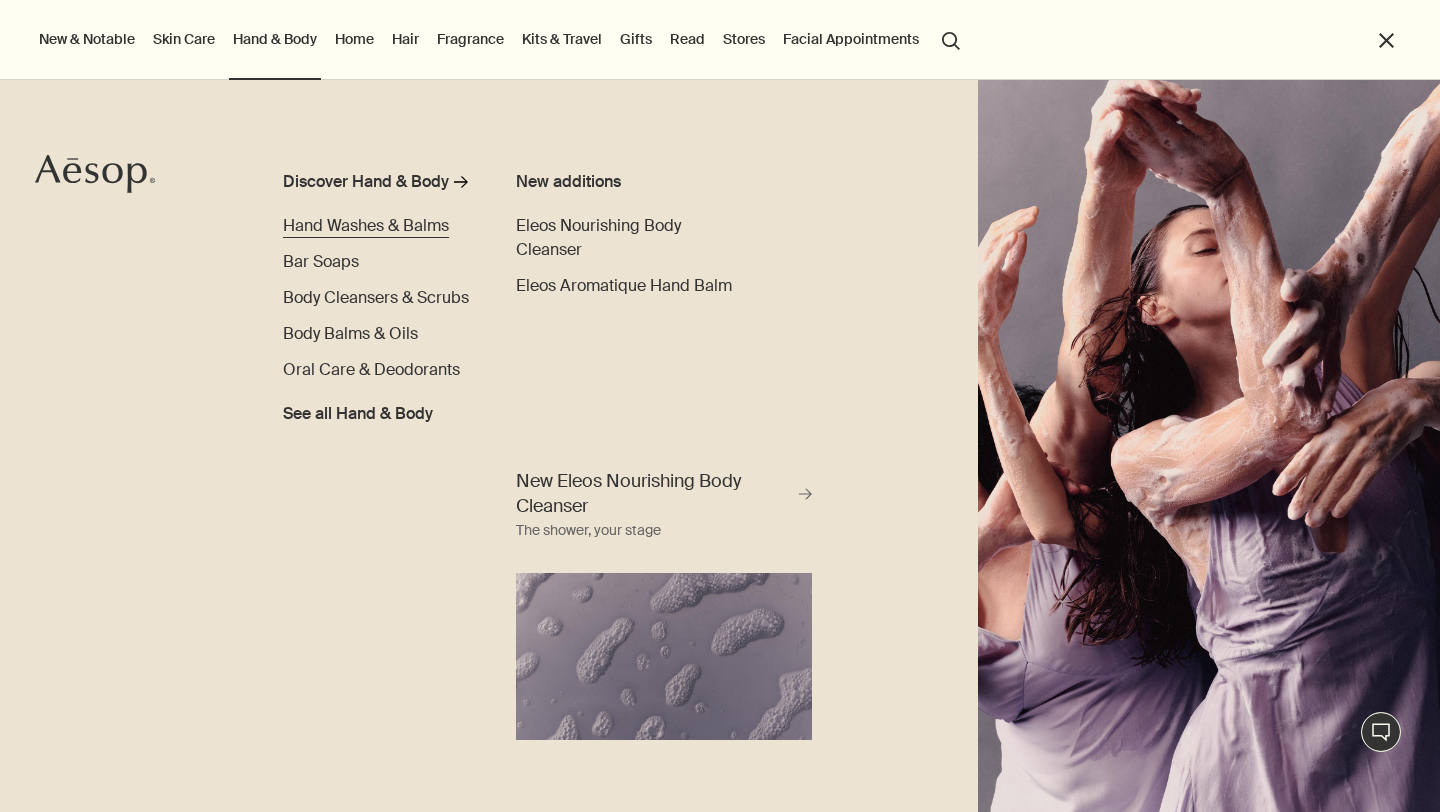 click on "Hand Washes & Balms" at bounding box center (366, 225) 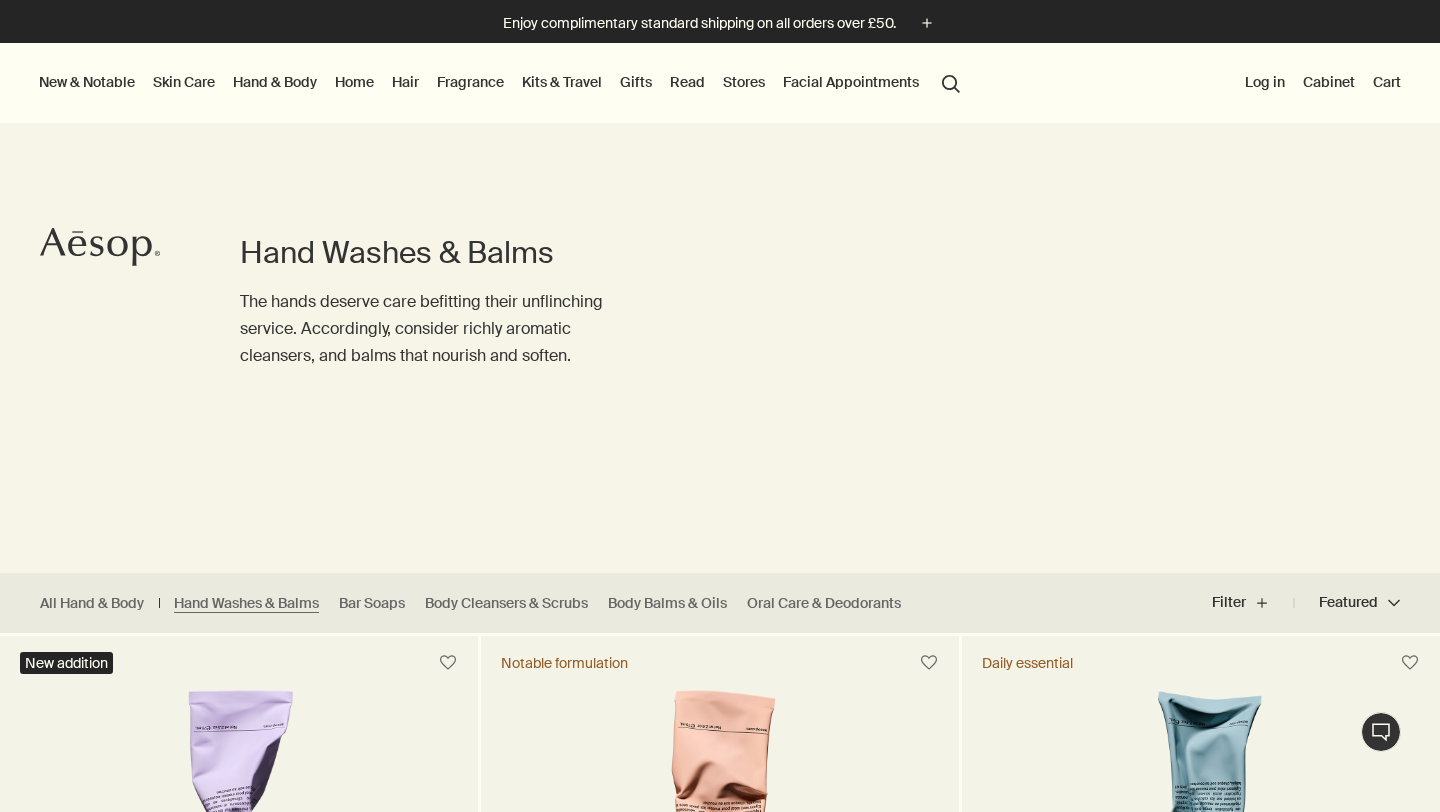scroll, scrollTop: 0, scrollLeft: 0, axis: both 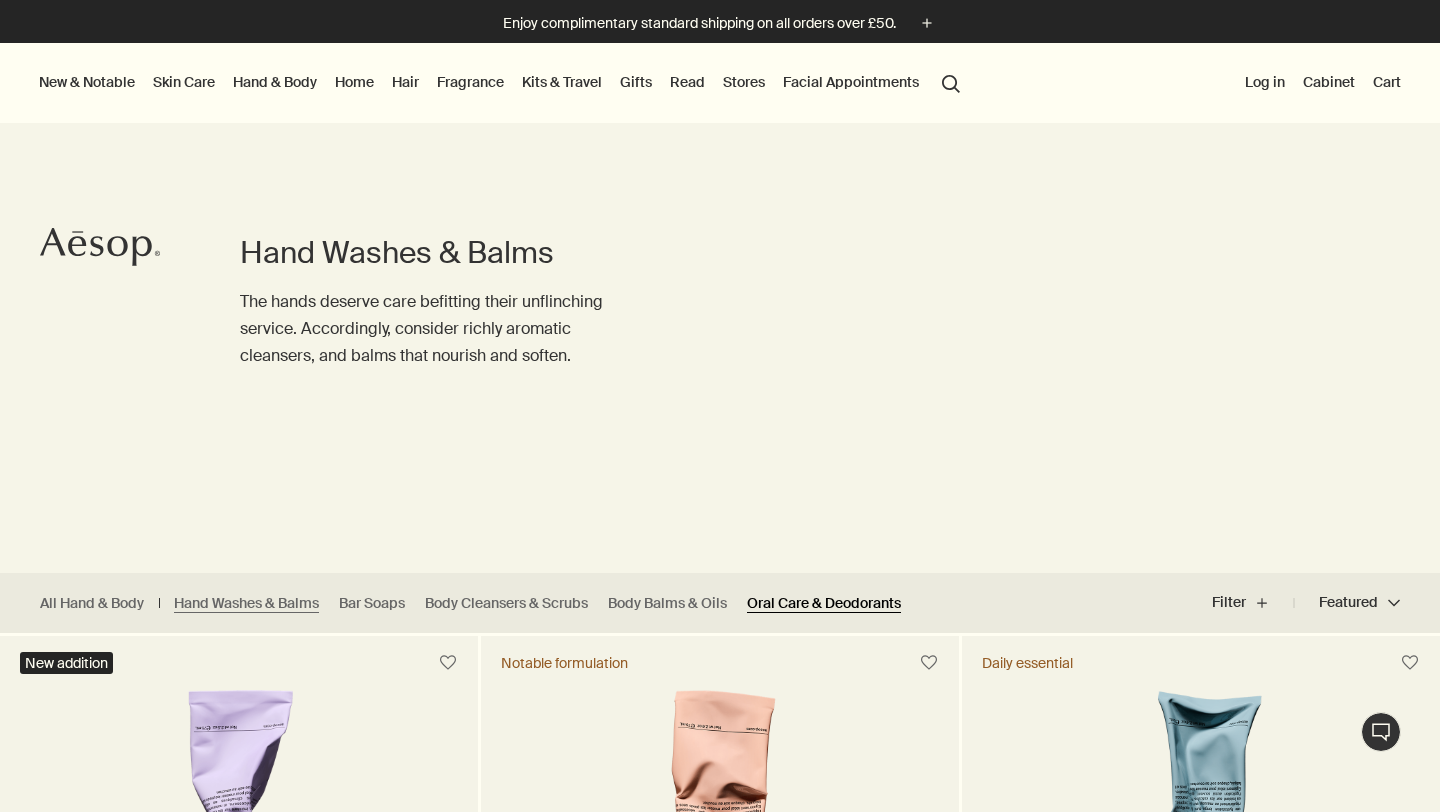 click on "Oral Care & Deodorants" at bounding box center [824, 603] 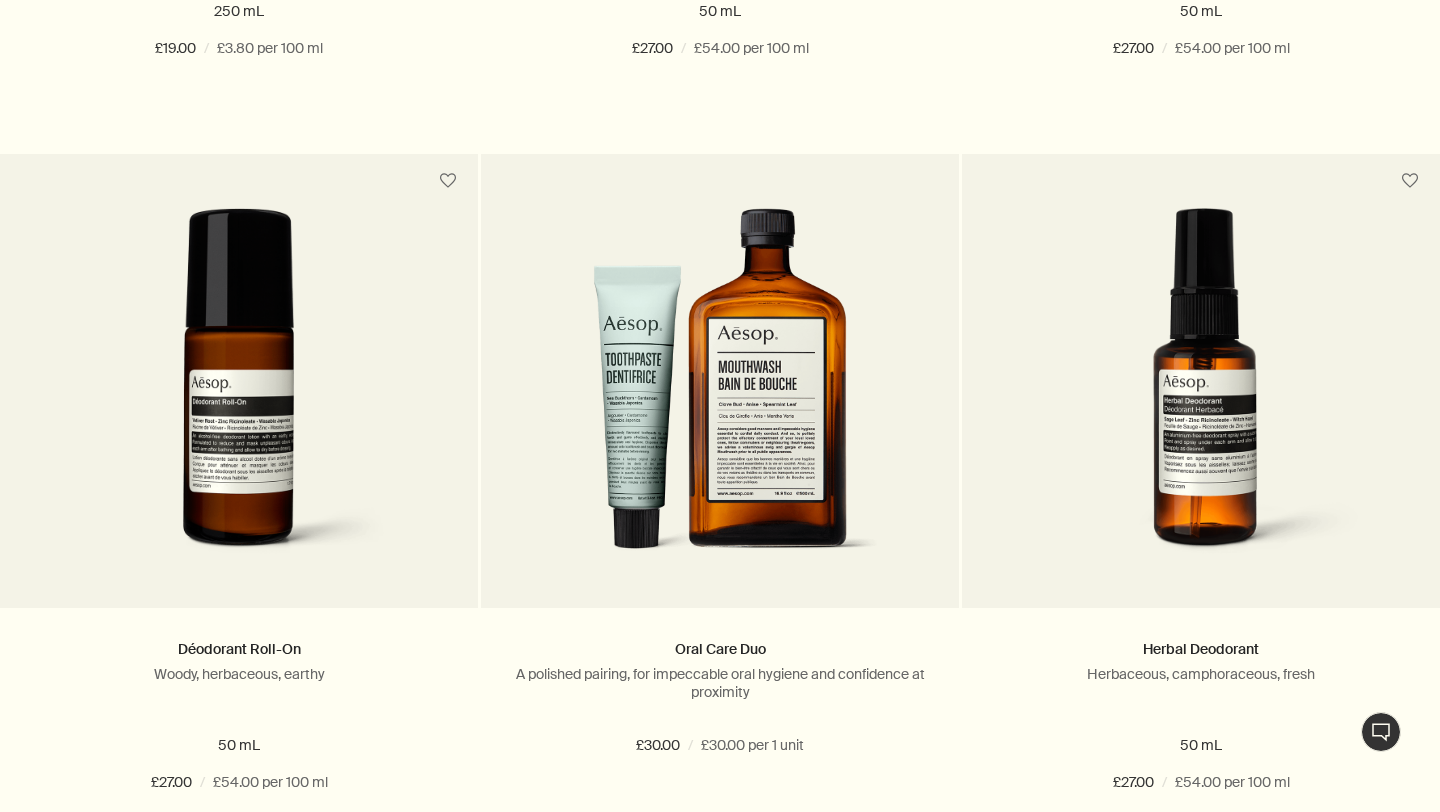 scroll, scrollTop: 0, scrollLeft: 0, axis: both 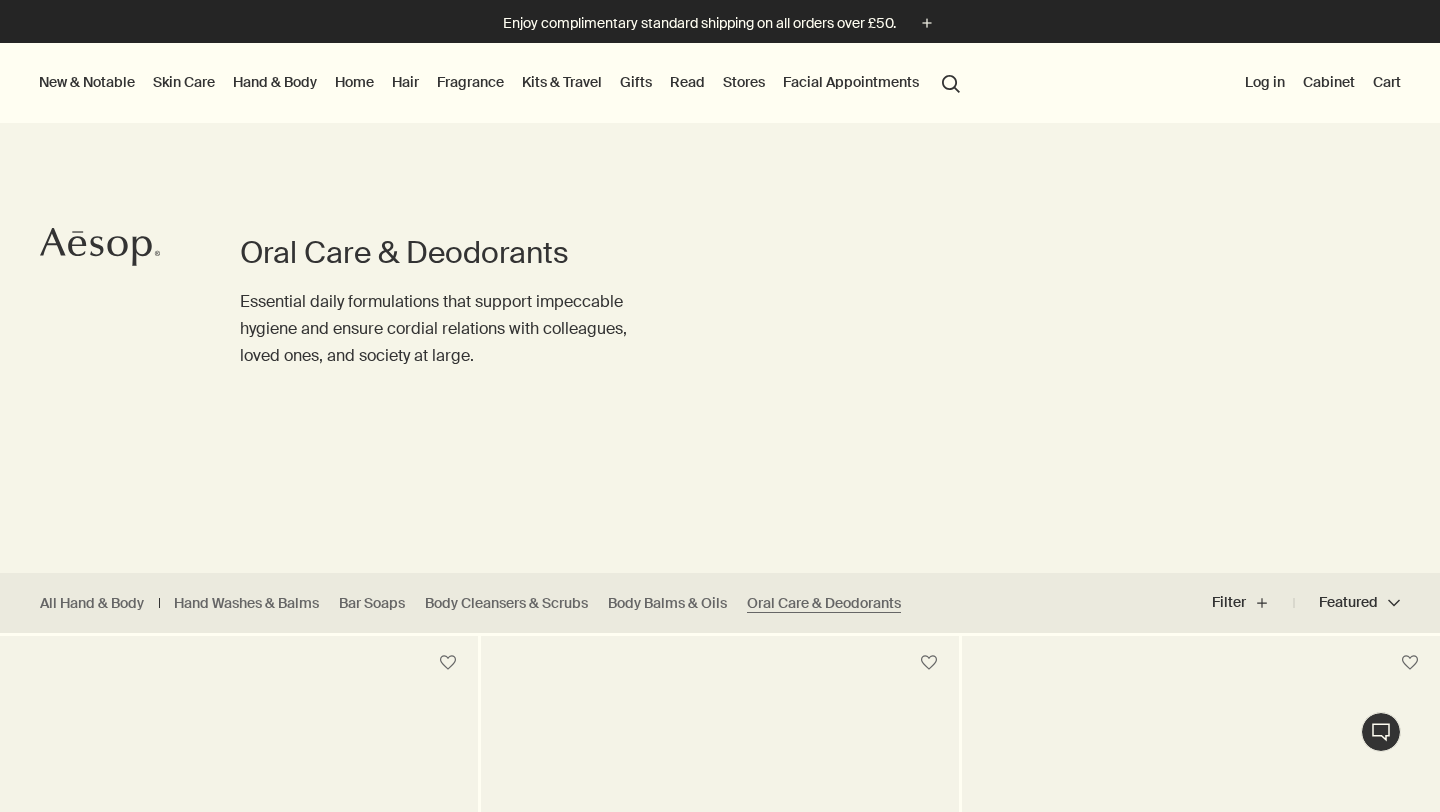 click on "Skin Care" at bounding box center (184, 82) 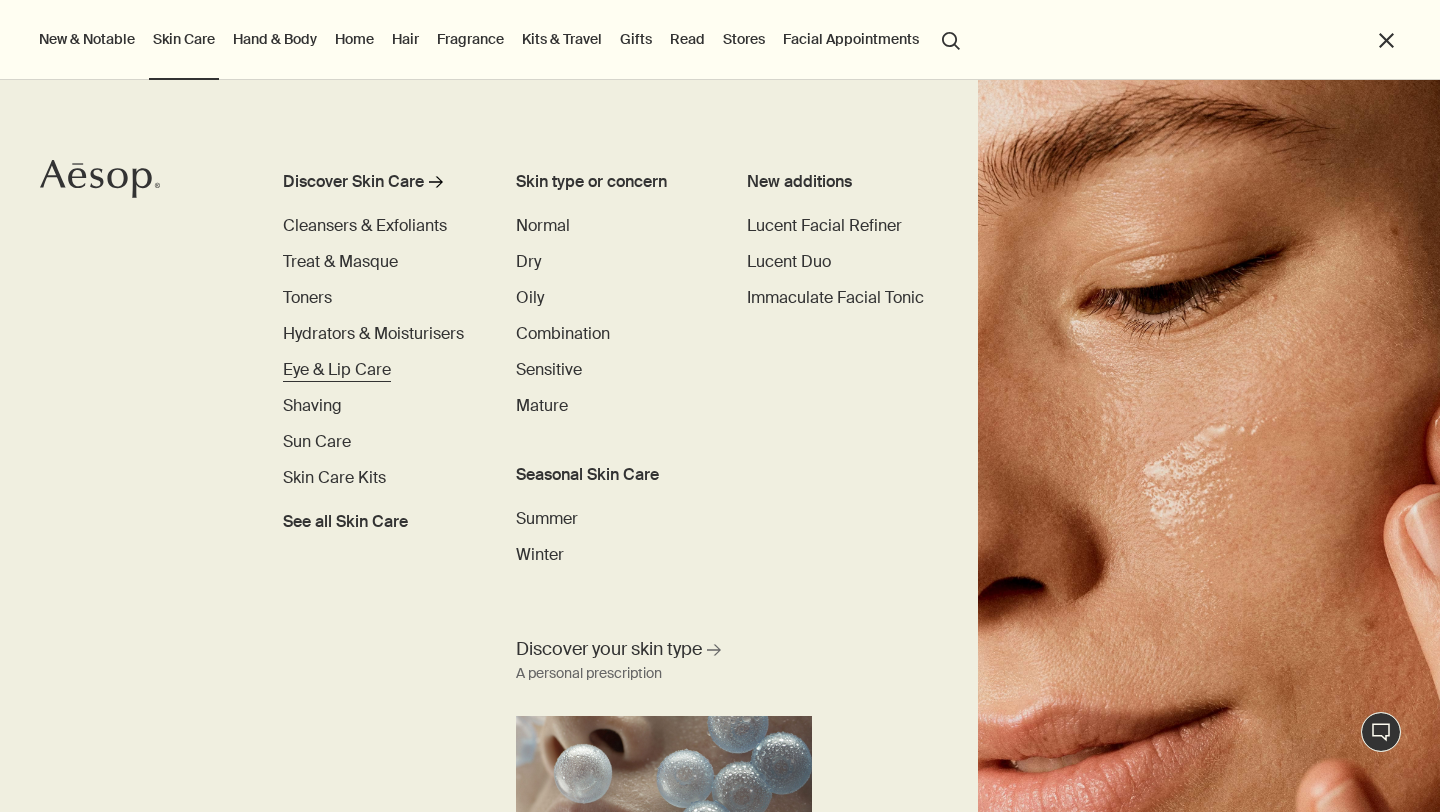 click on "Eye & Lip Care" at bounding box center [337, 369] 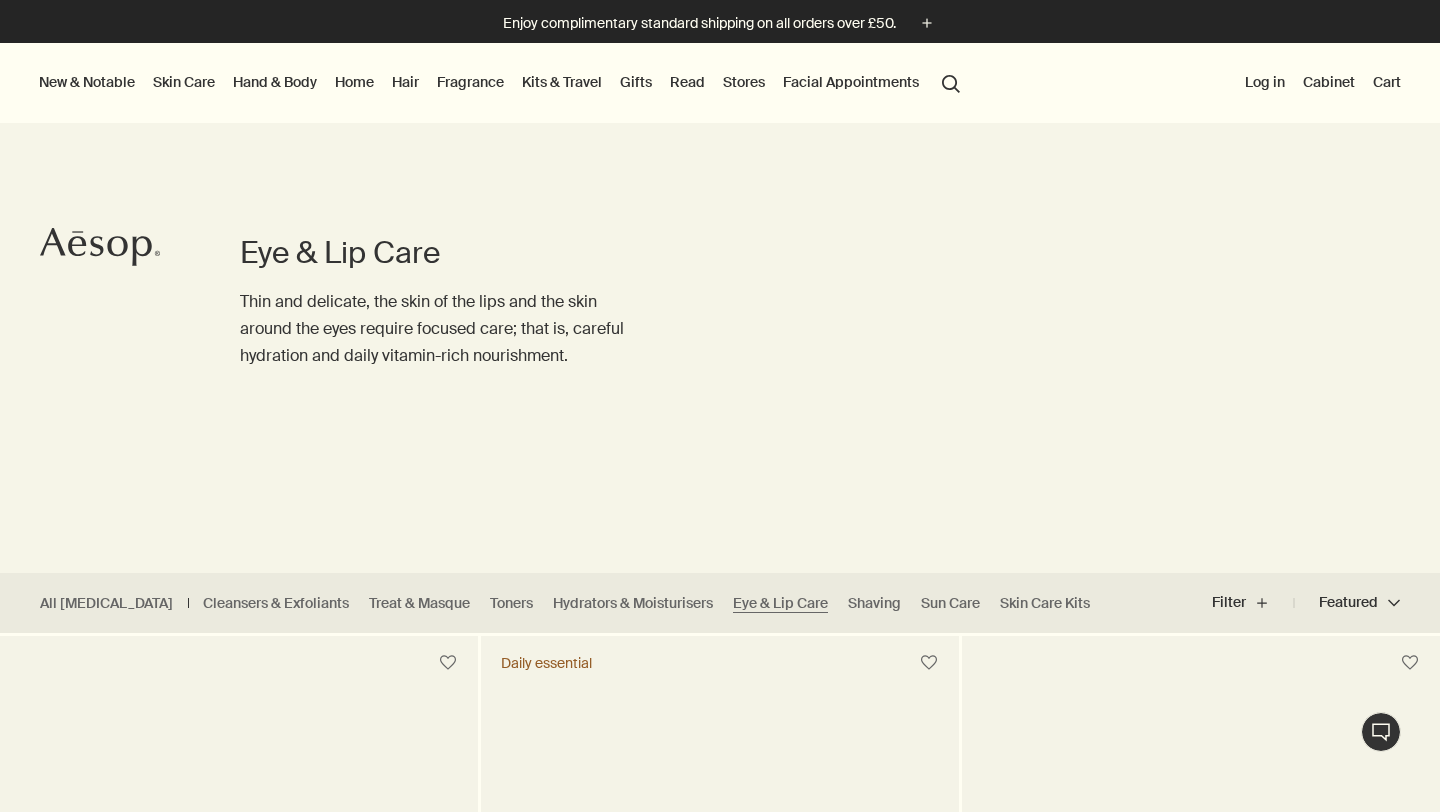 scroll, scrollTop: 0, scrollLeft: 0, axis: both 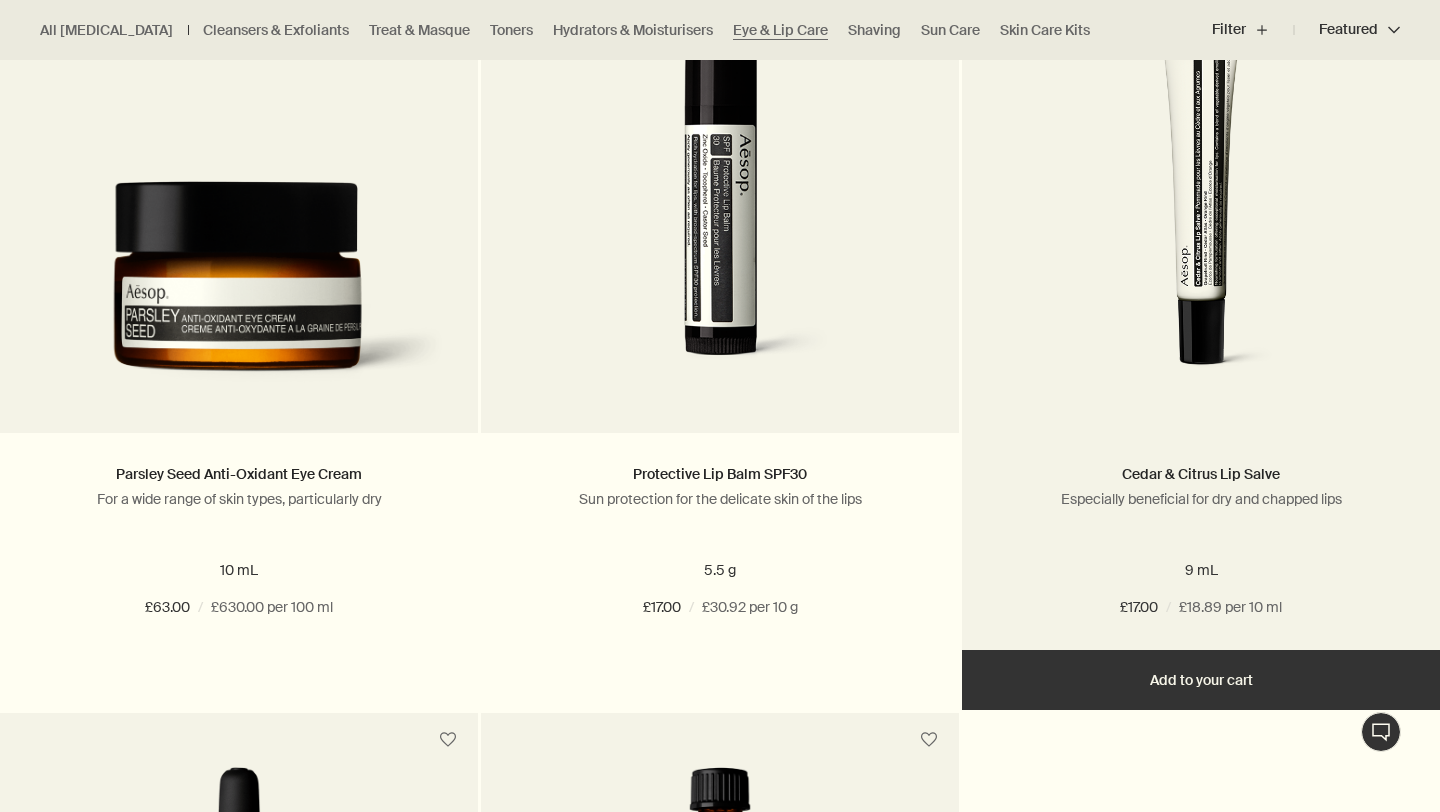 click at bounding box center (1201, 218) 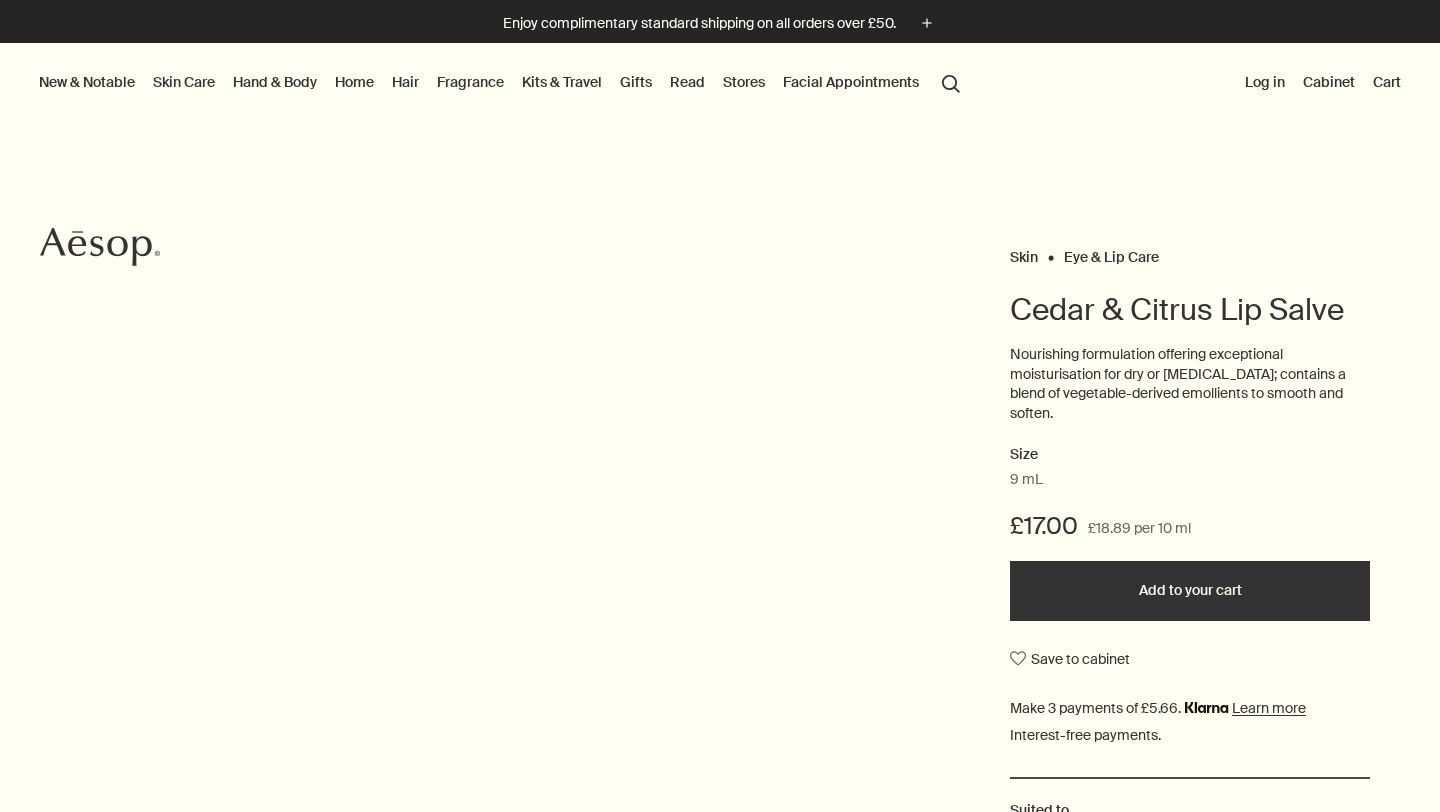 scroll, scrollTop: 0, scrollLeft: 0, axis: both 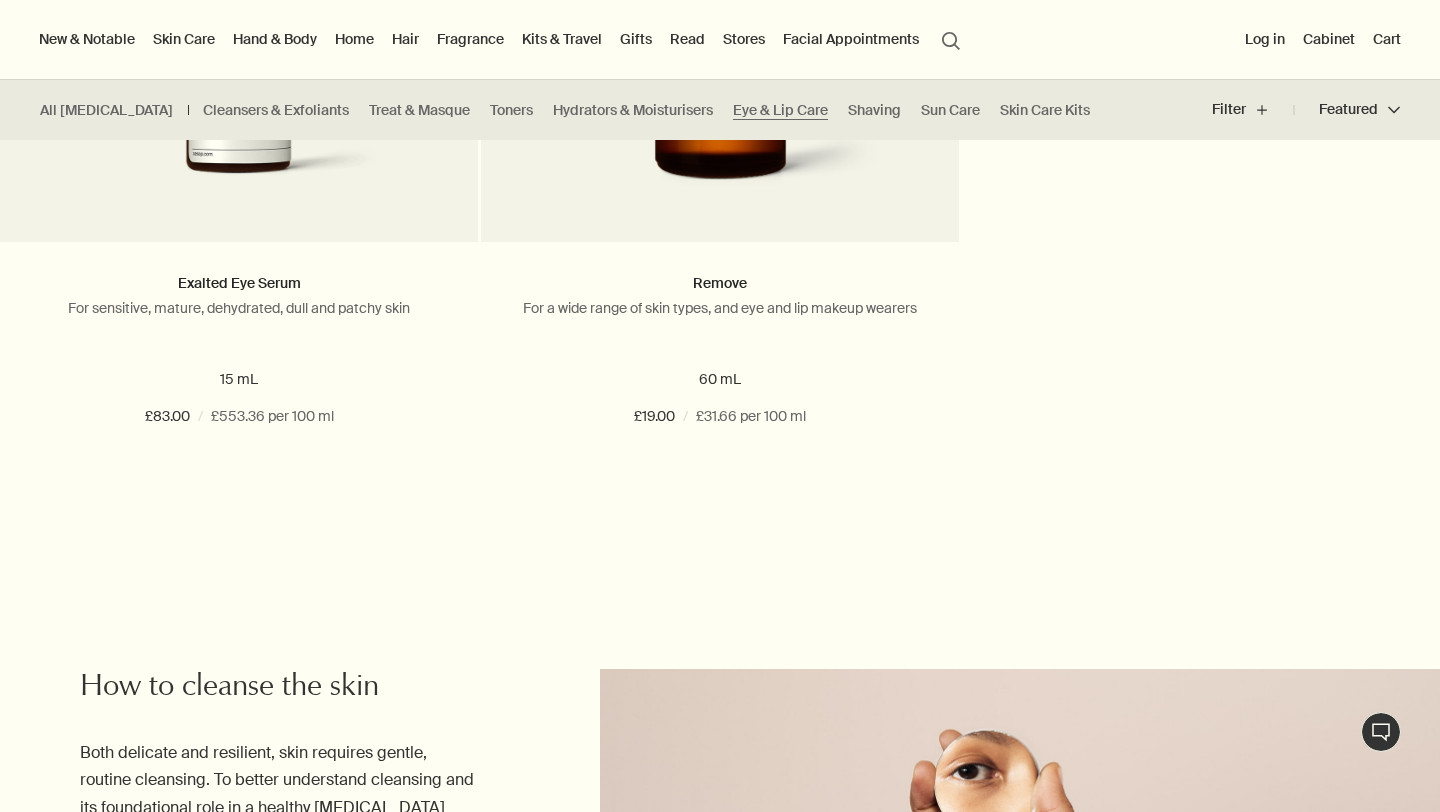 click on "Skin Care" at bounding box center [184, 39] 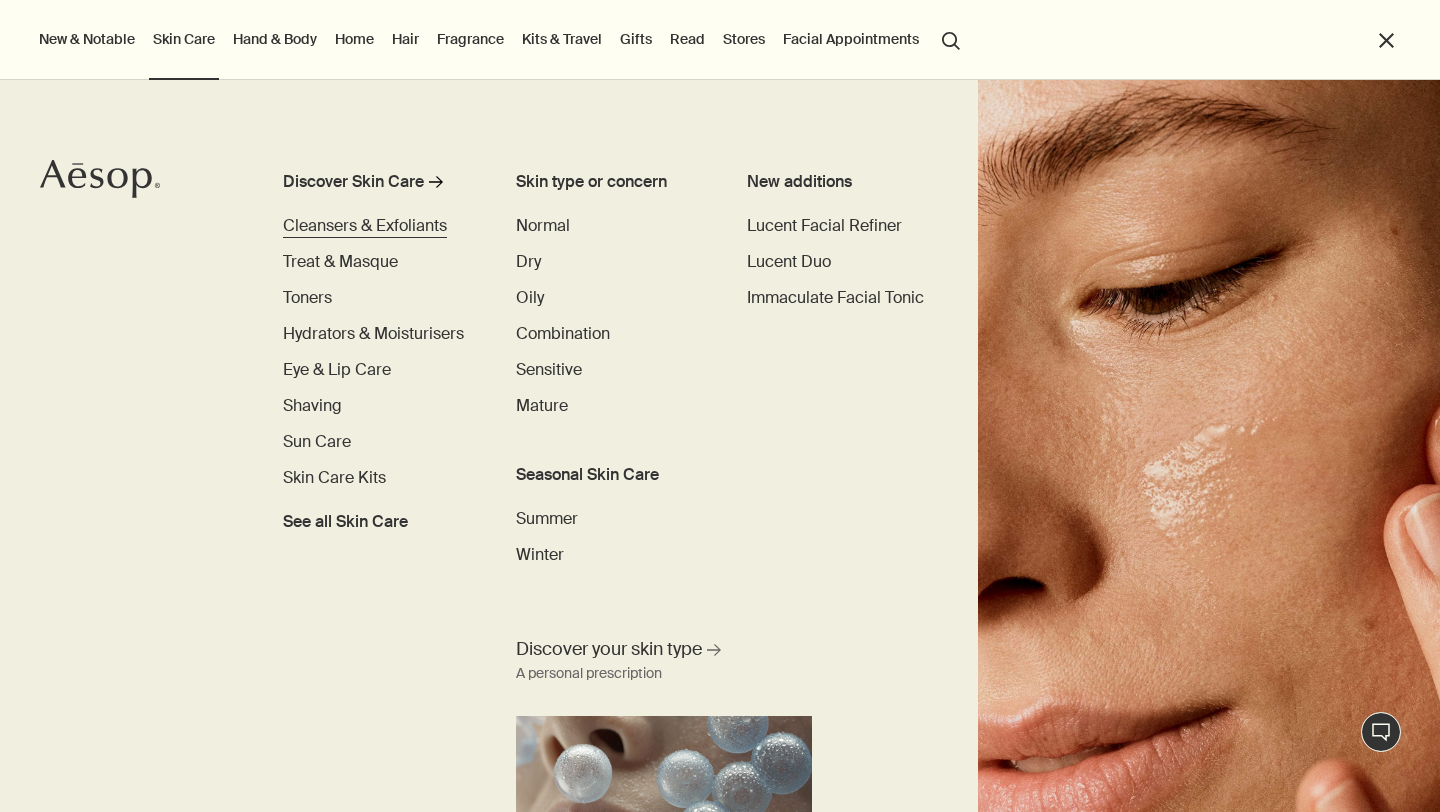 click on "Cleansers & Exfoliants" at bounding box center [365, 225] 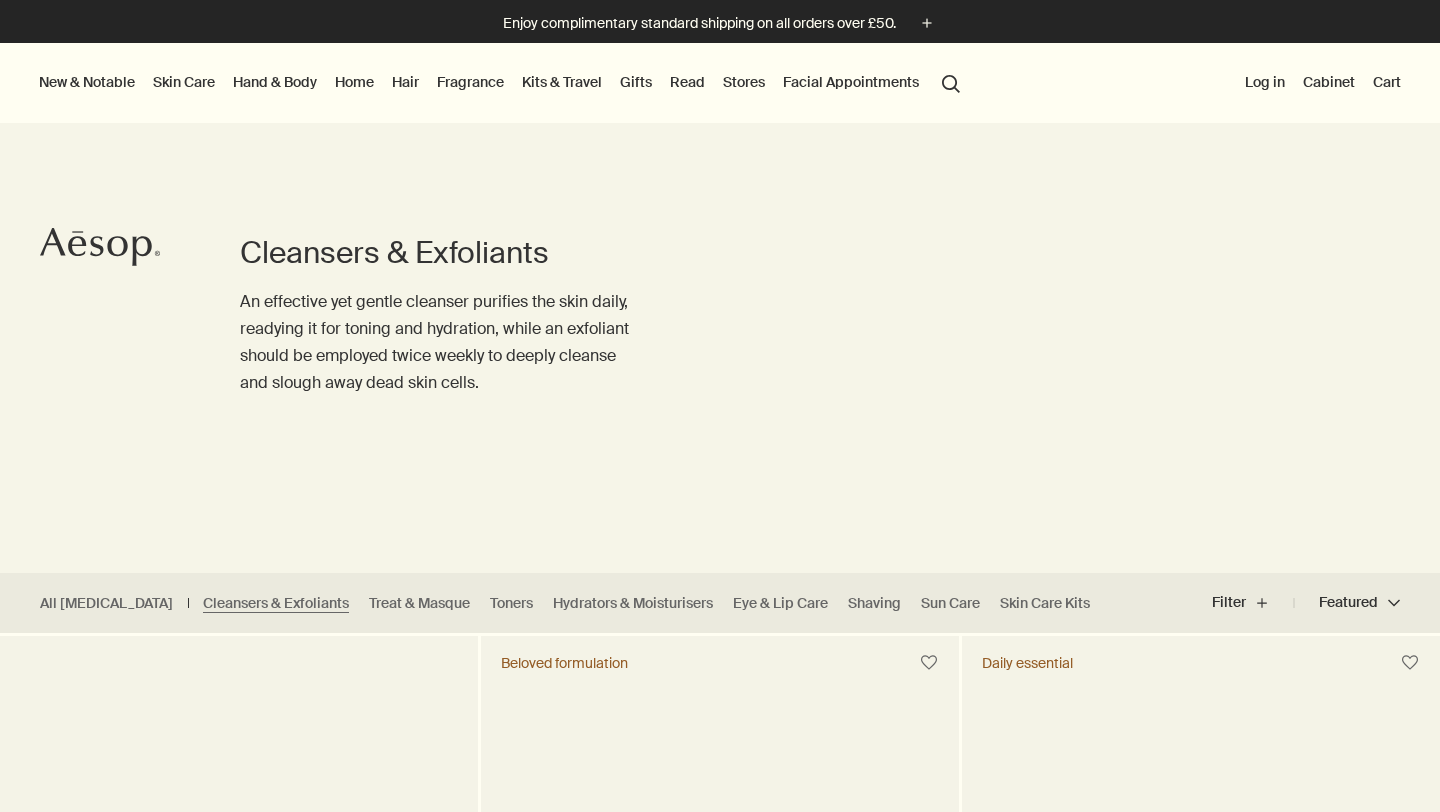 scroll, scrollTop: 0, scrollLeft: 0, axis: both 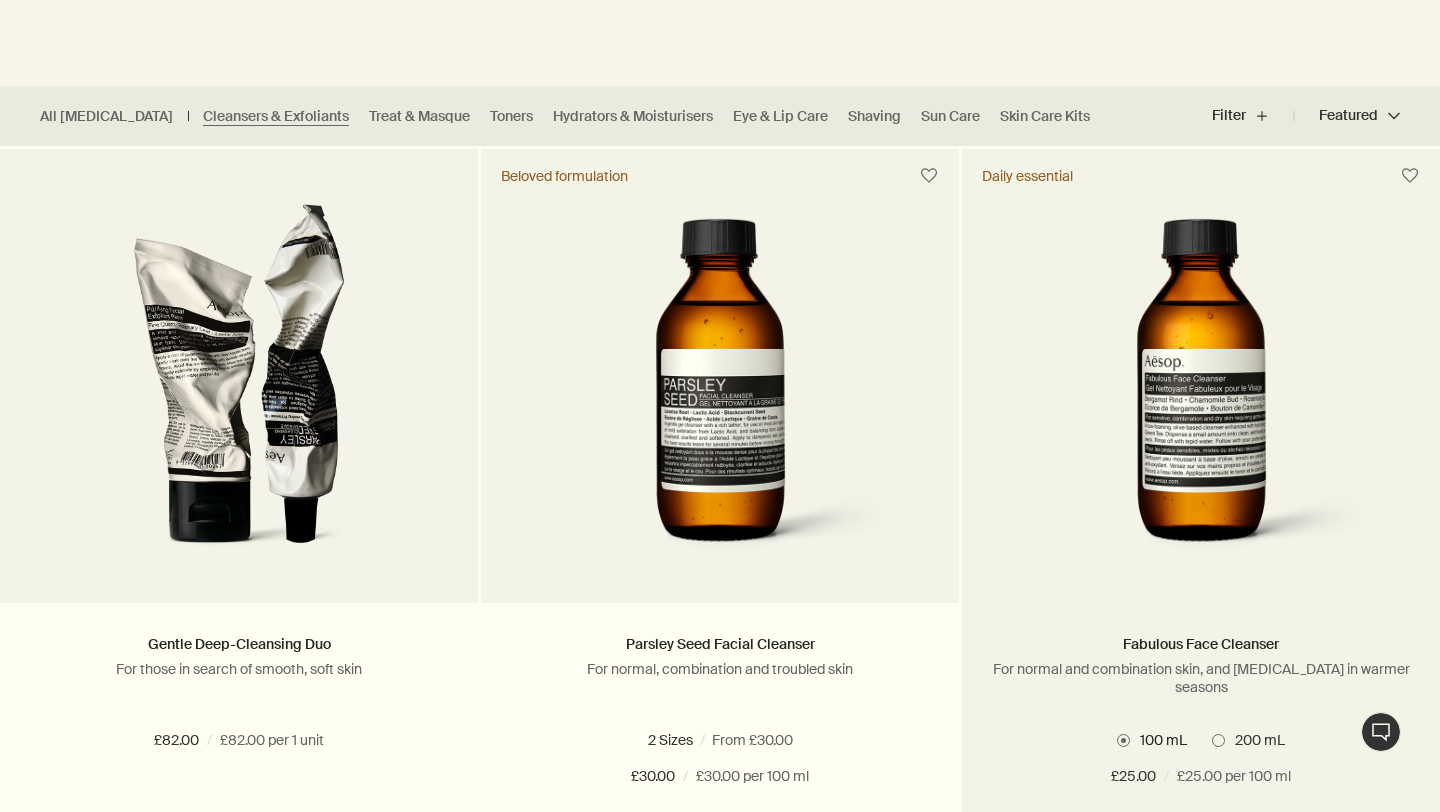 click at bounding box center (1200, 388) 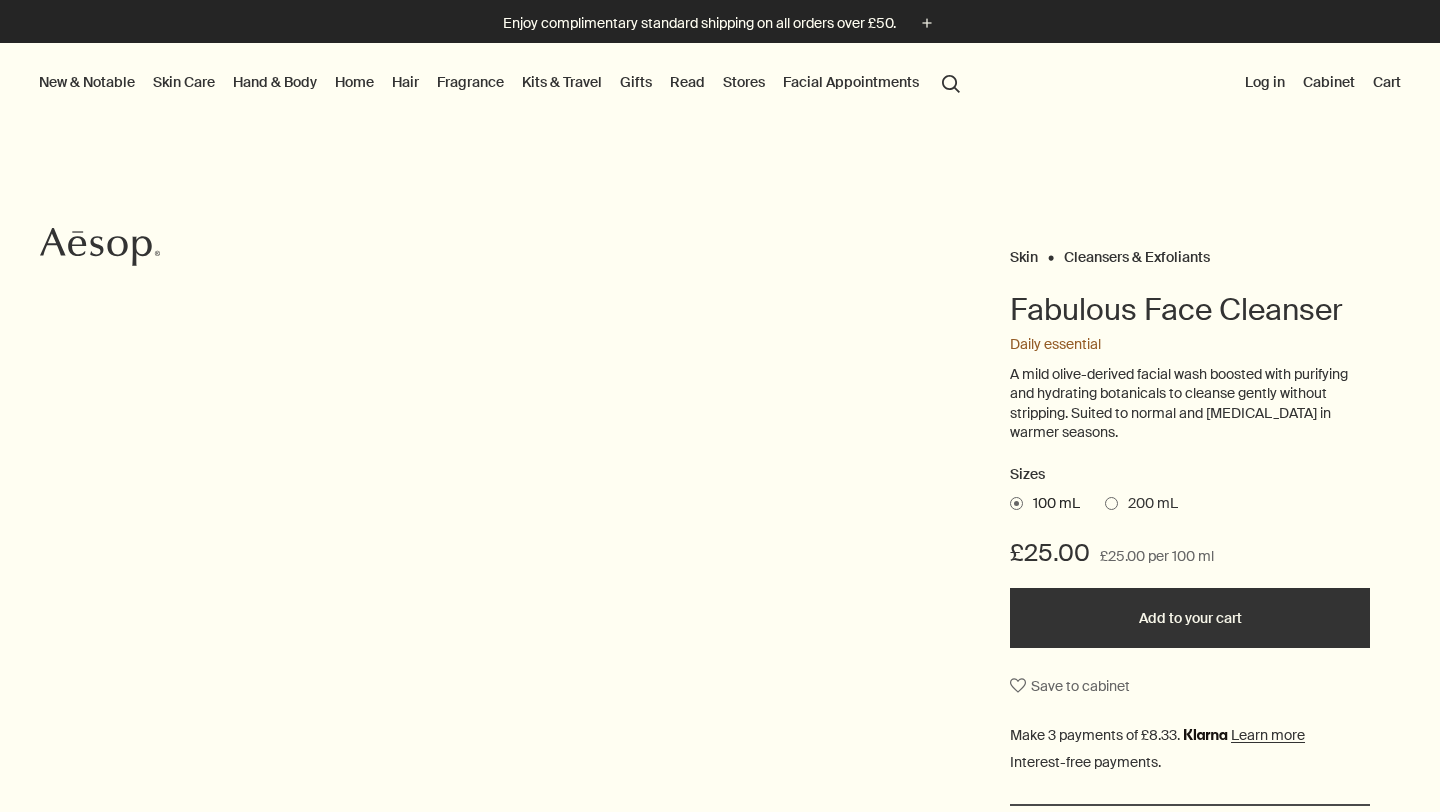 scroll, scrollTop: 0, scrollLeft: 0, axis: both 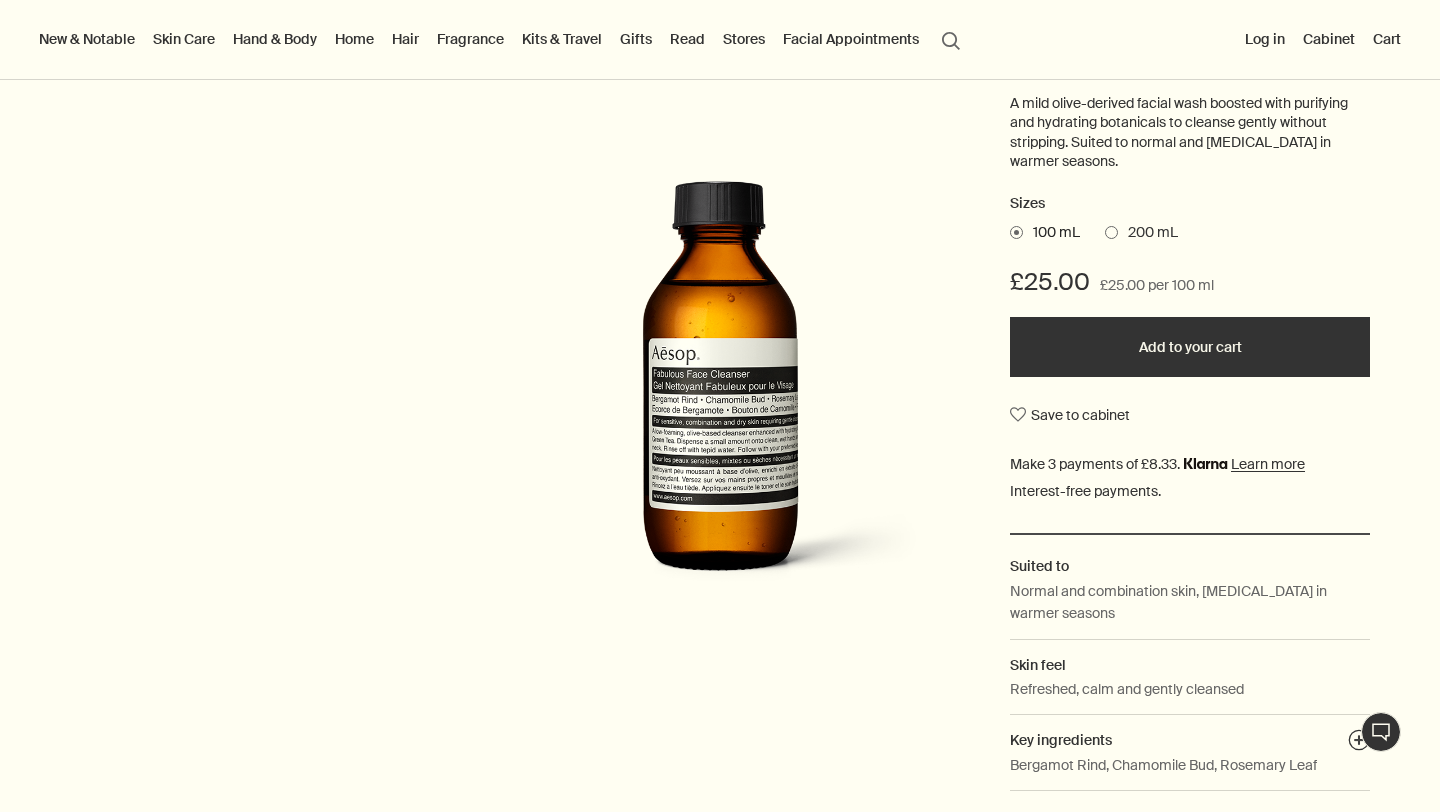 click on "Add to your cart" at bounding box center (1190, 347) 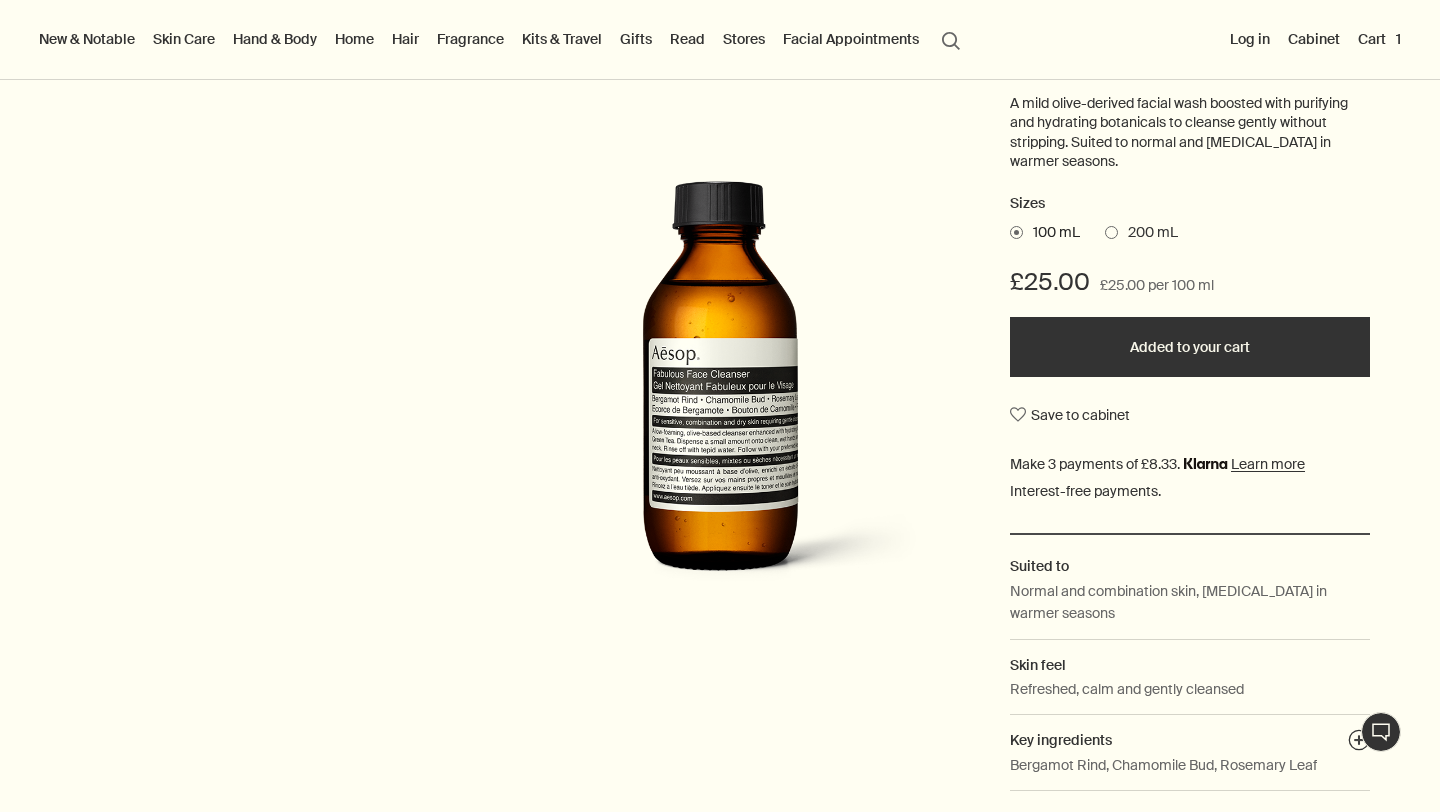 click on "Hand & Body" at bounding box center [275, 39] 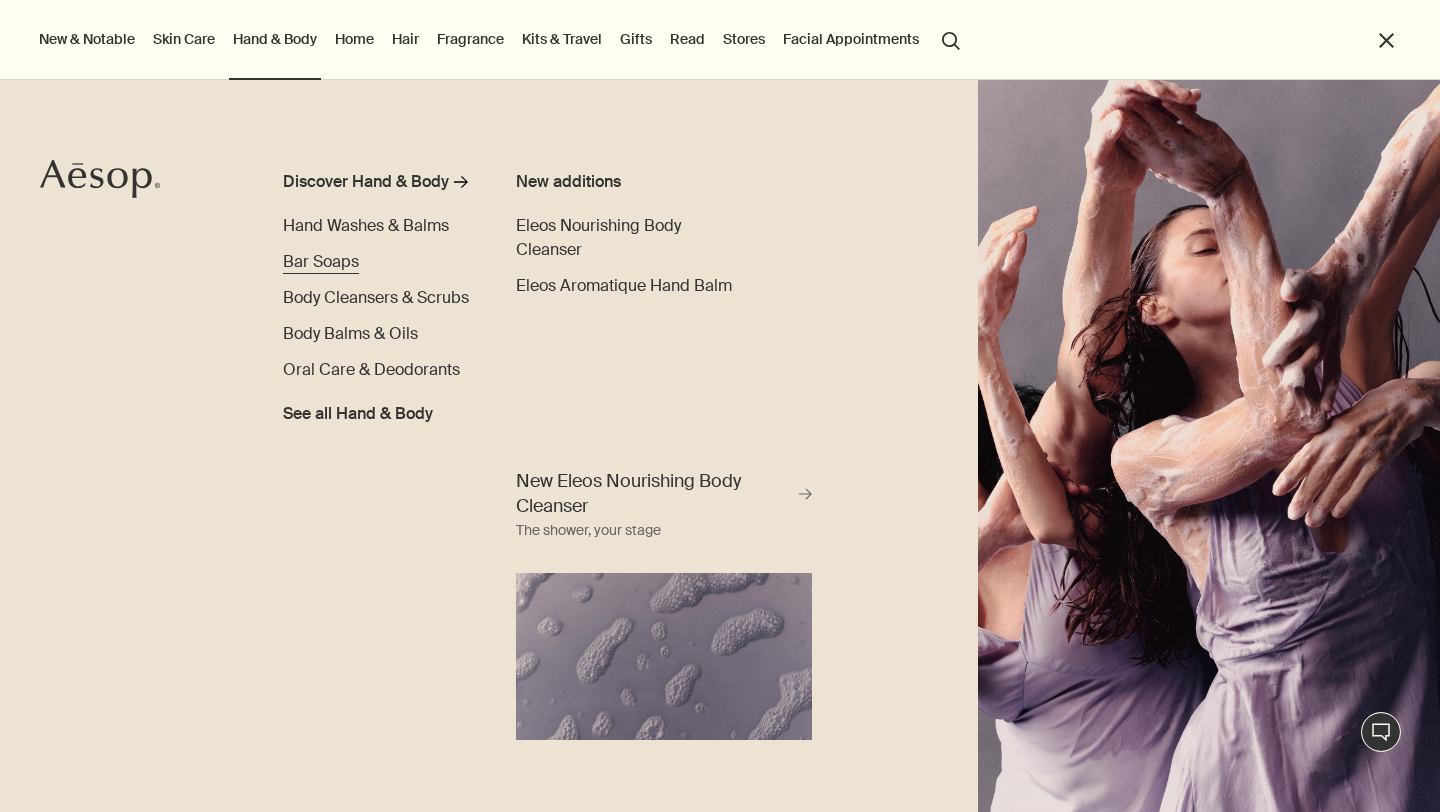 click on "Bar Soaps" at bounding box center (321, 261) 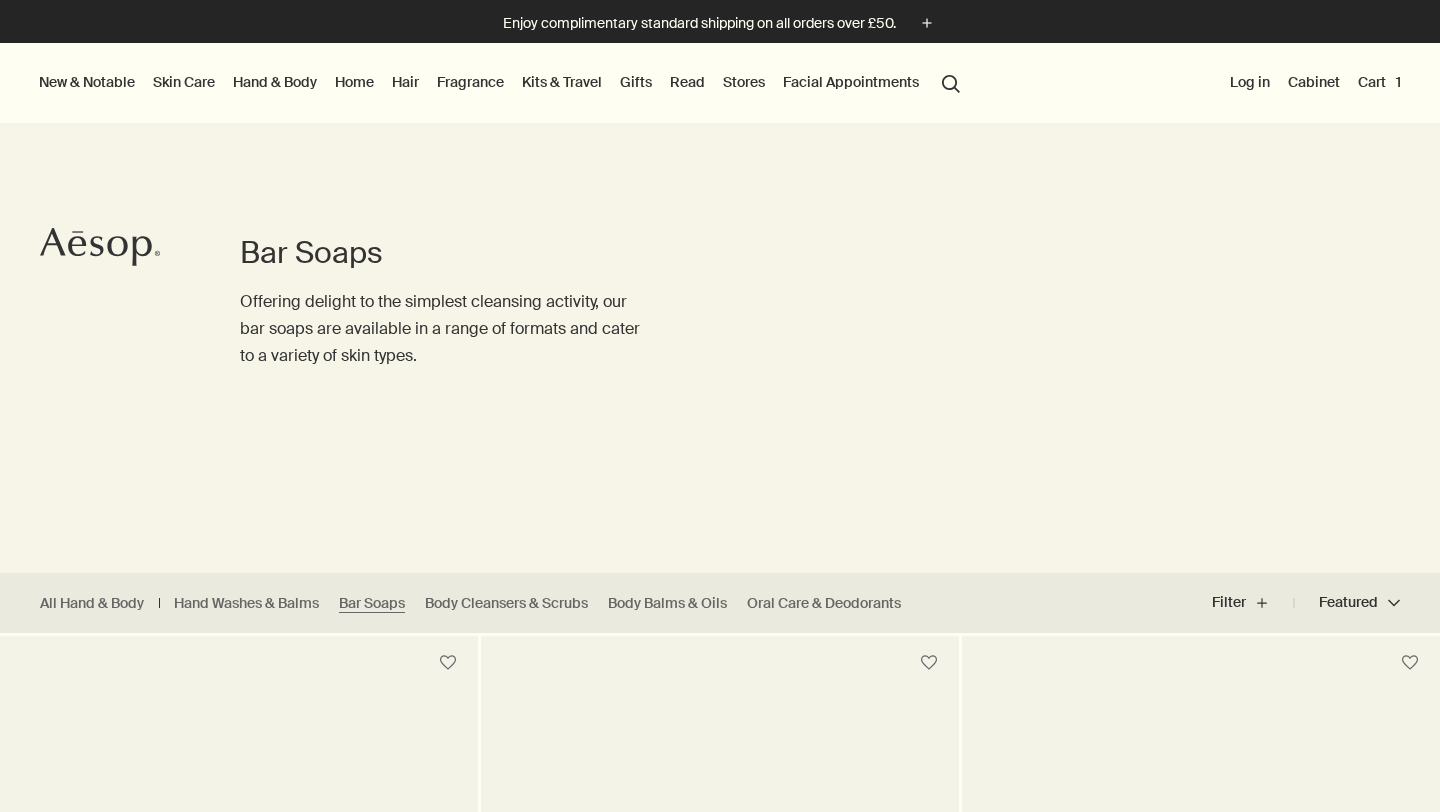 scroll, scrollTop: 0, scrollLeft: 0, axis: both 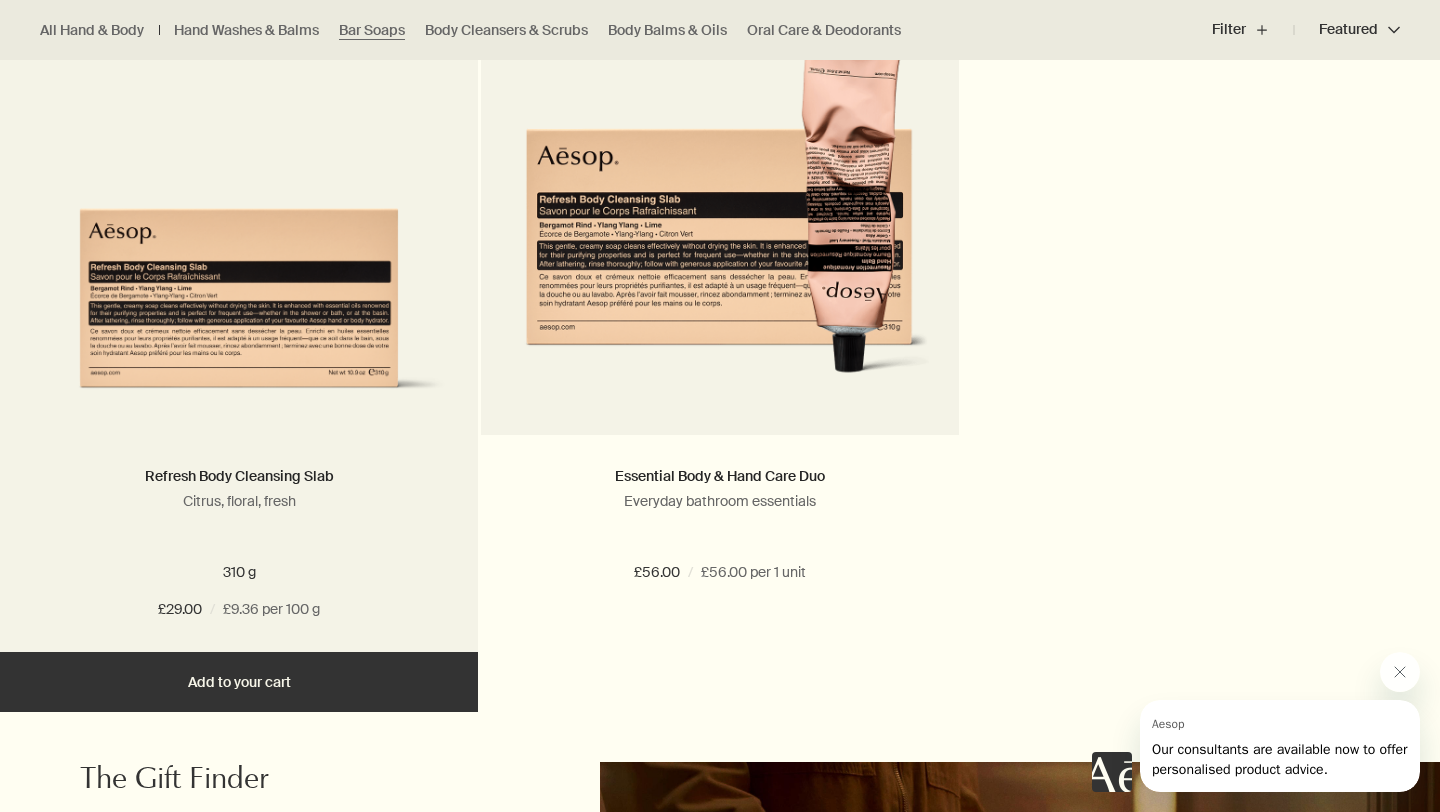 click on "Add Add to your cart" at bounding box center [239, 682] 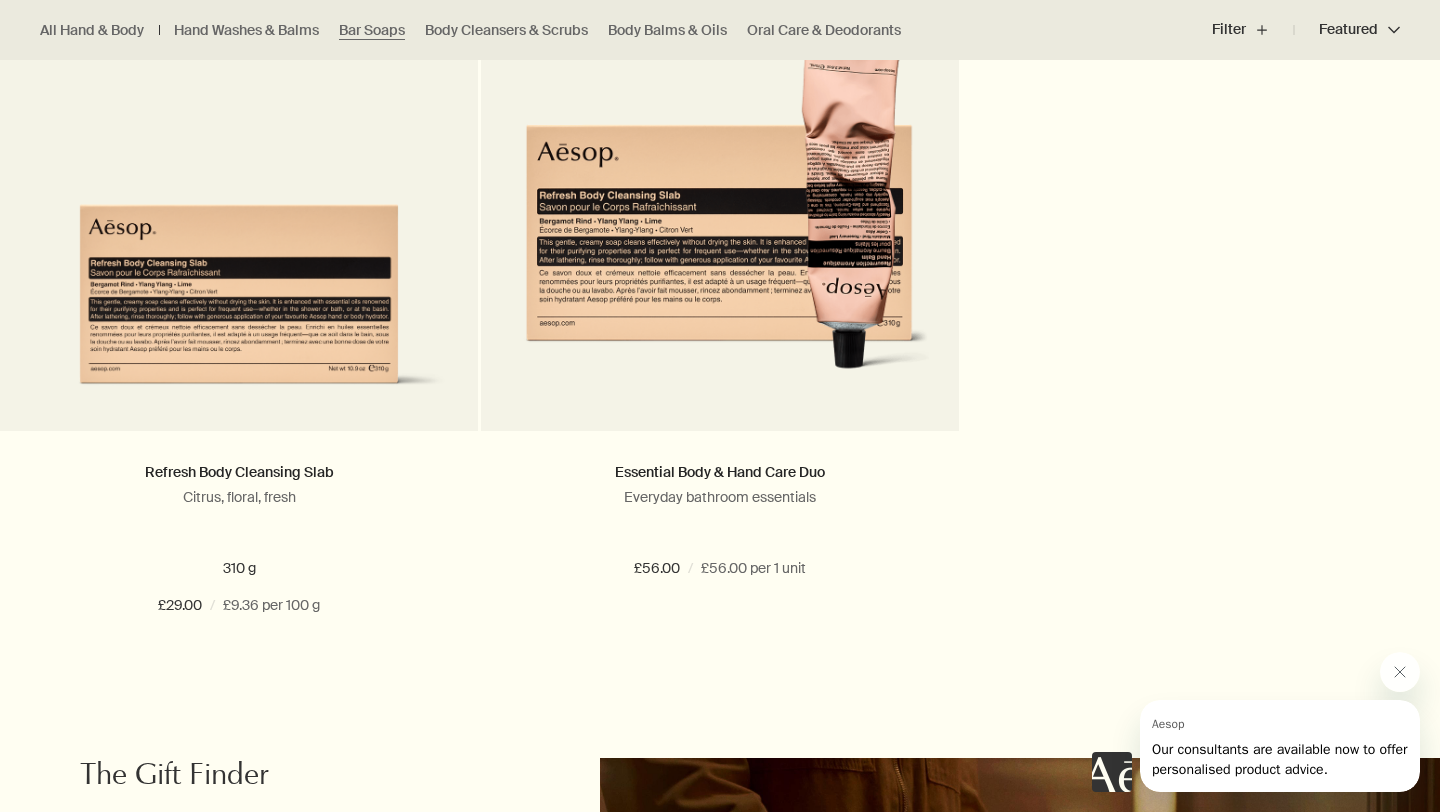 scroll, scrollTop: 1394, scrollLeft: 0, axis: vertical 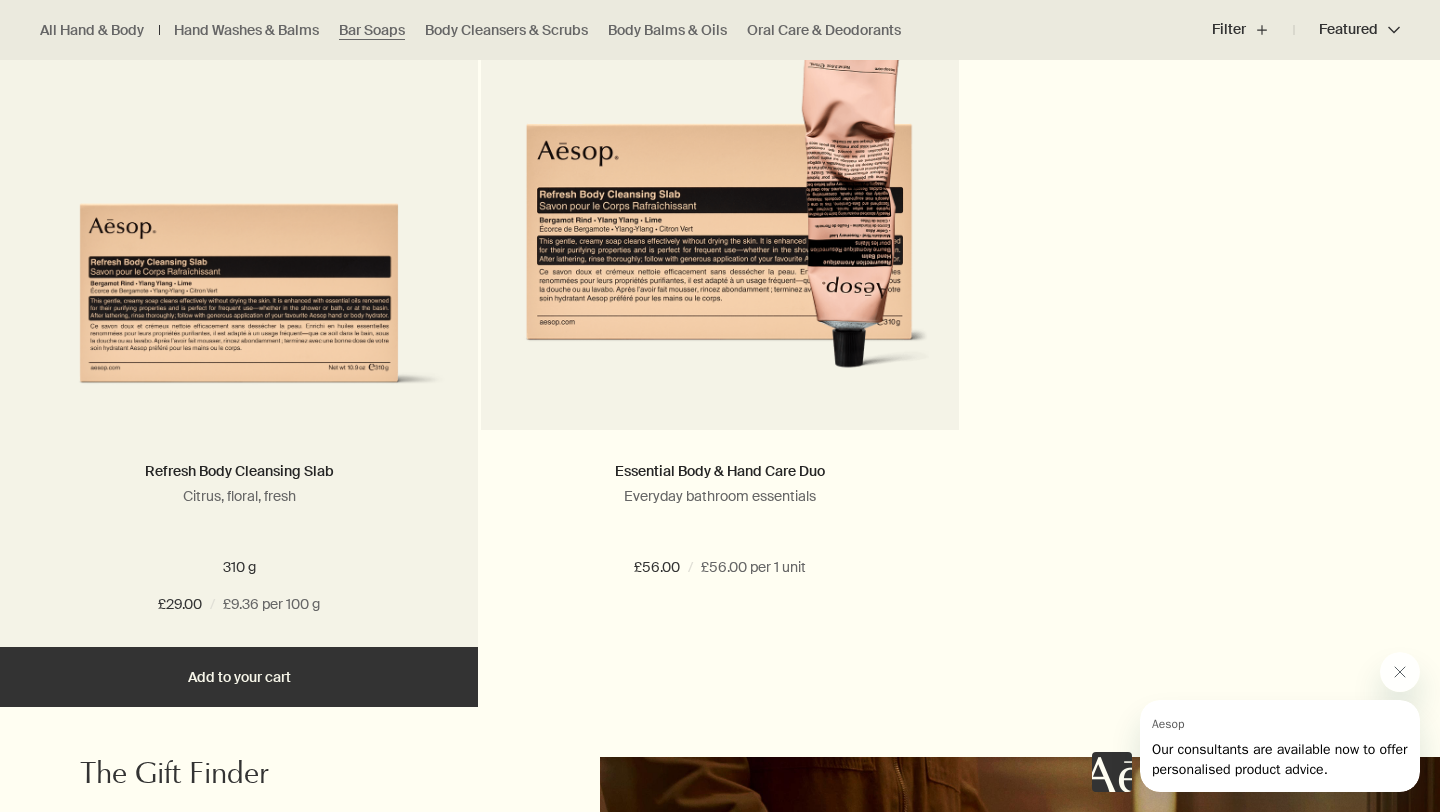 click at bounding box center [239, 273] 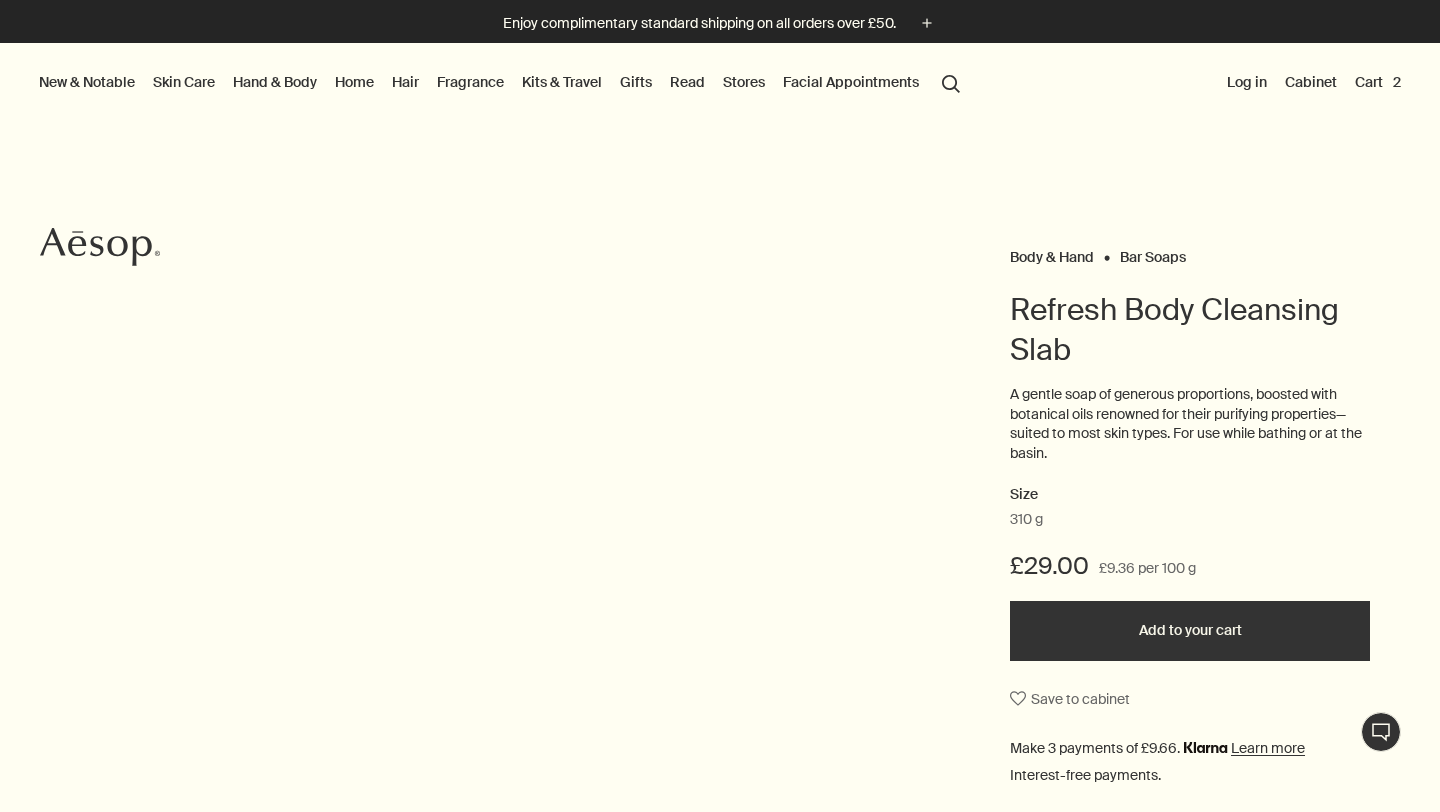 scroll, scrollTop: 0, scrollLeft: 0, axis: both 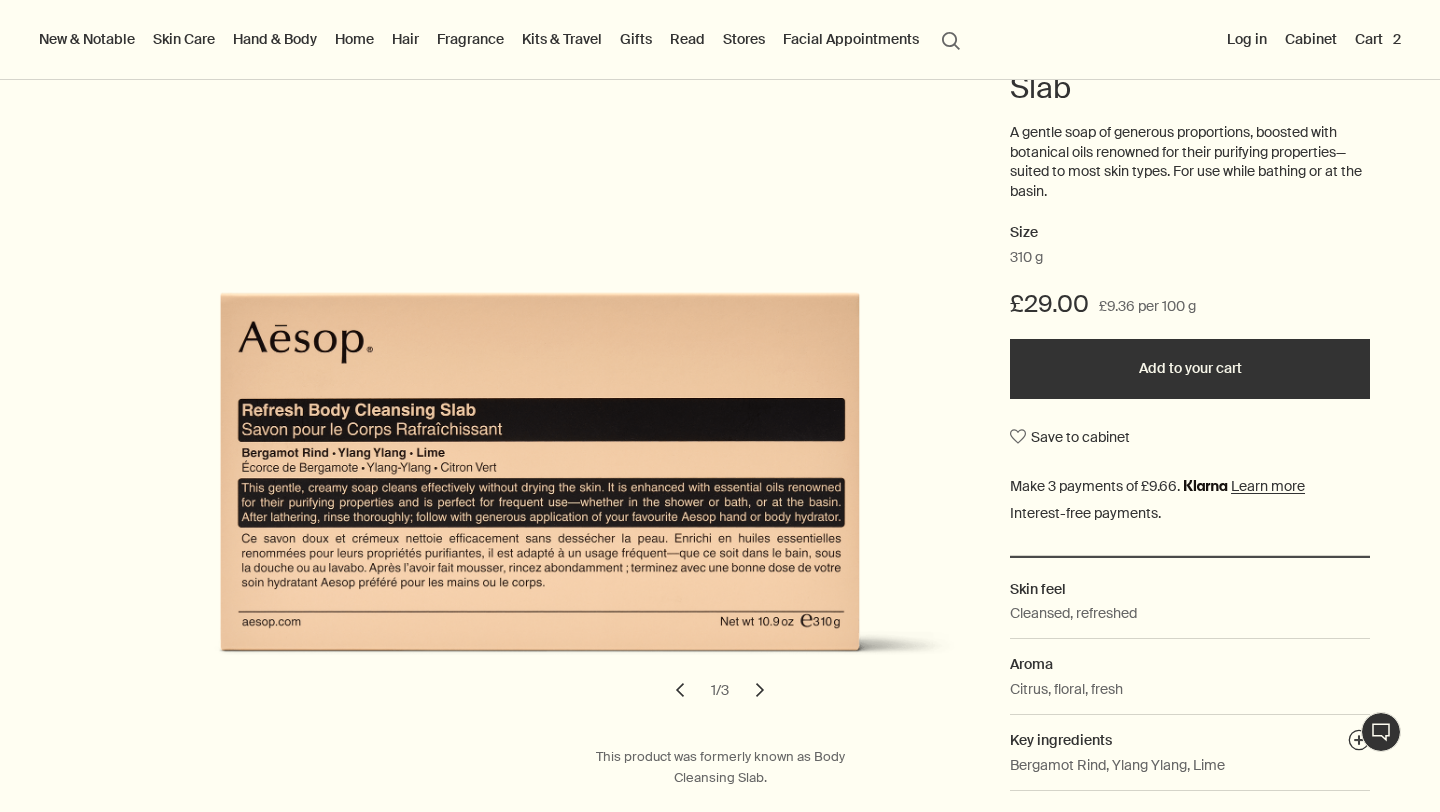 click on "New & Notable" at bounding box center [87, 39] 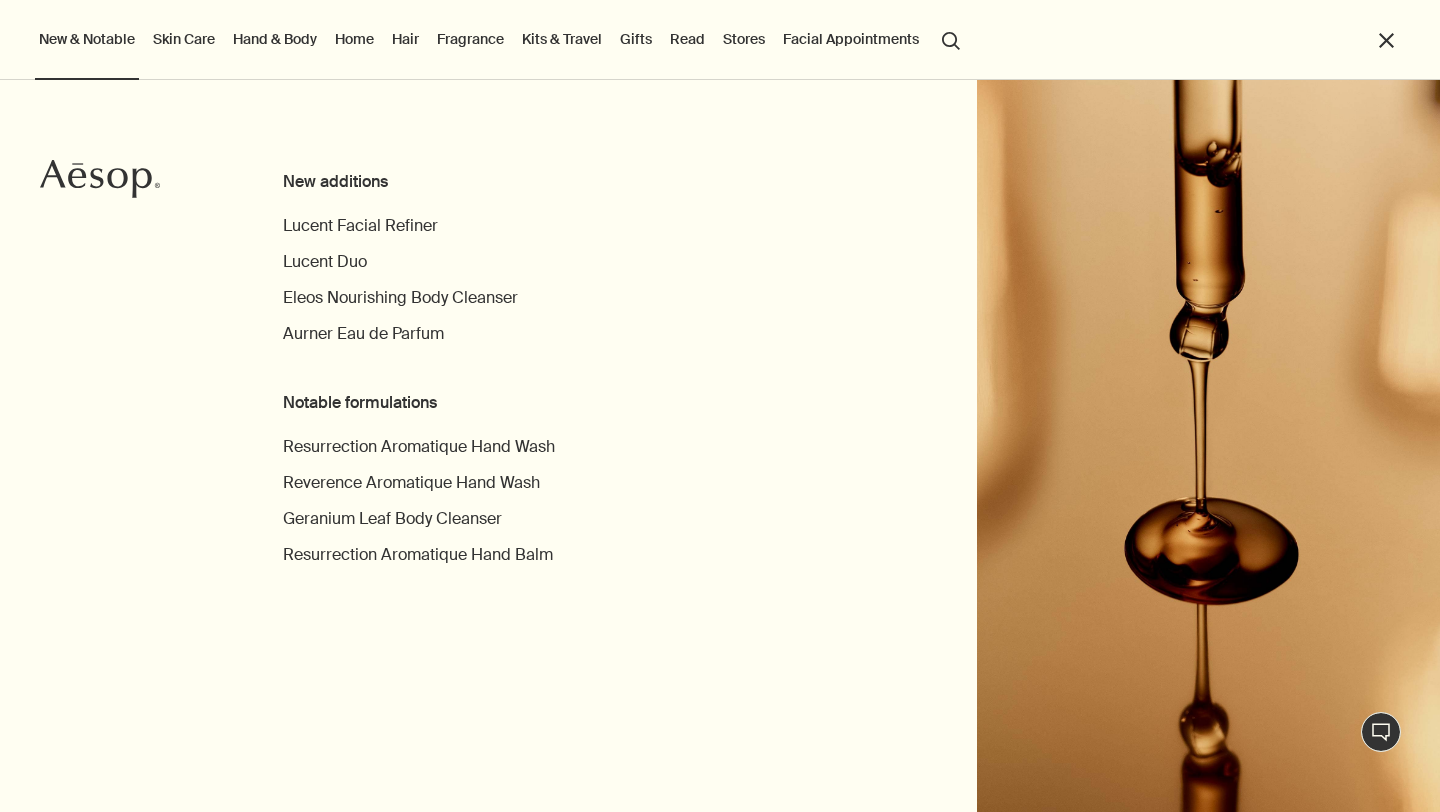 click on "Skin Care" at bounding box center [184, 39] 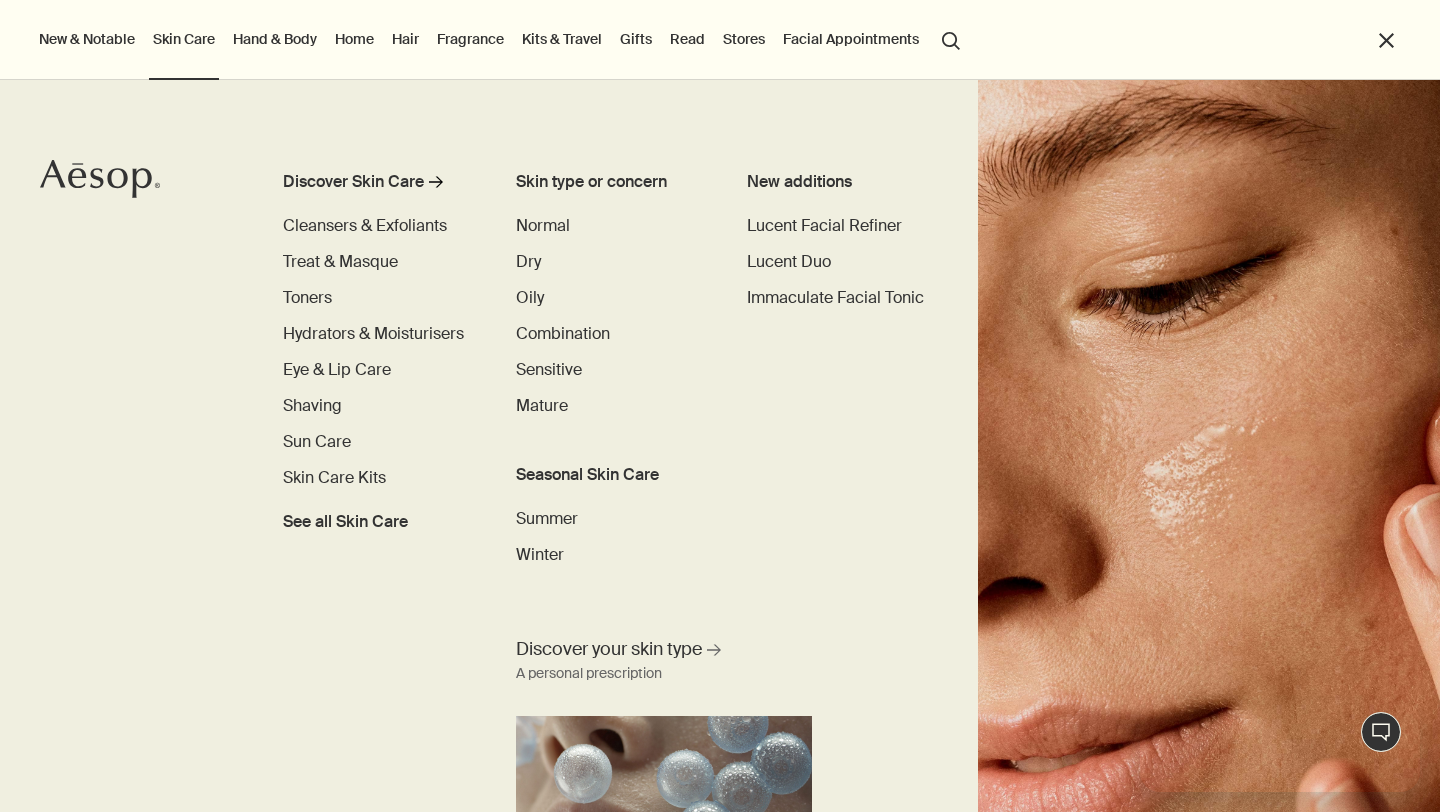 scroll, scrollTop: 0, scrollLeft: 0, axis: both 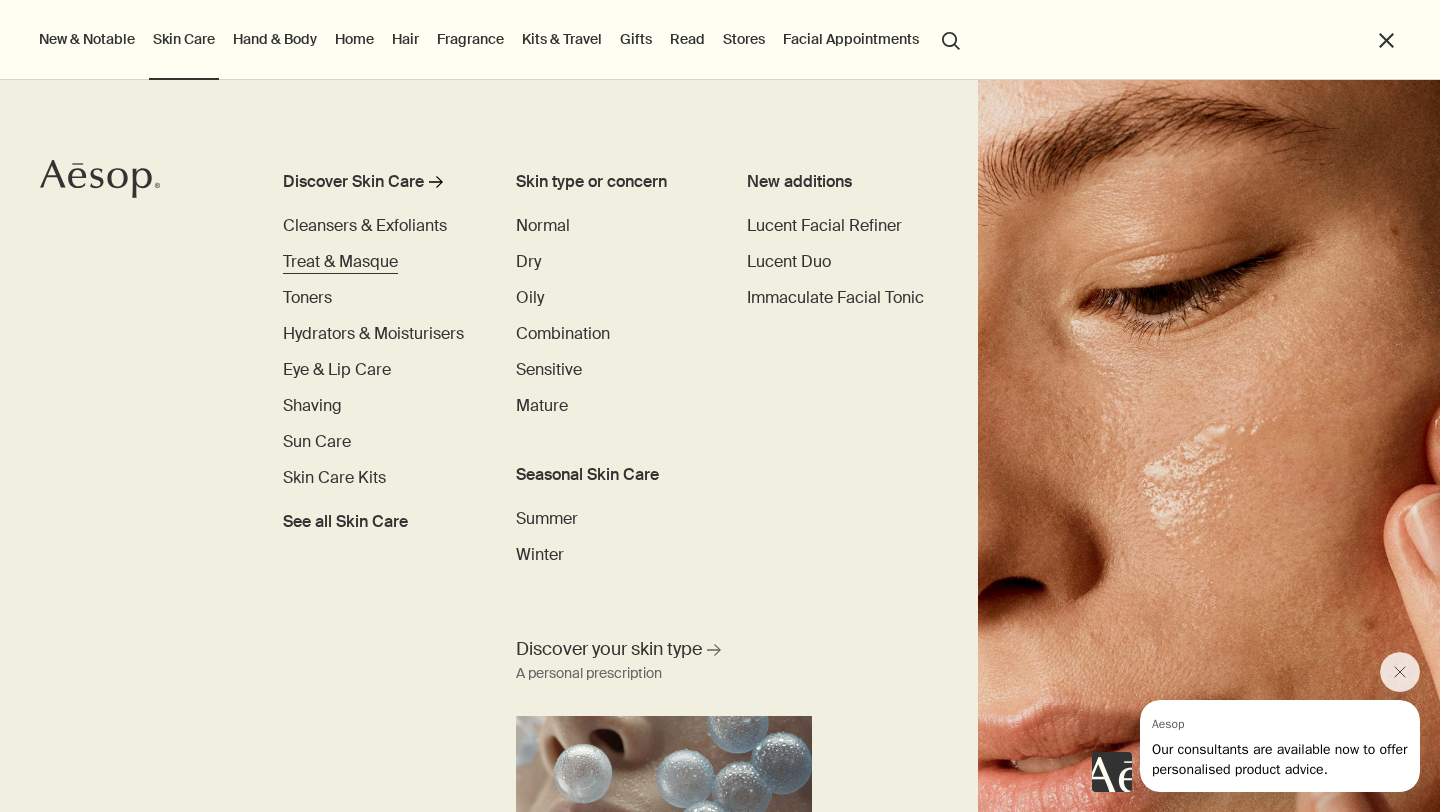 click on "Treat & Masque" at bounding box center [340, 261] 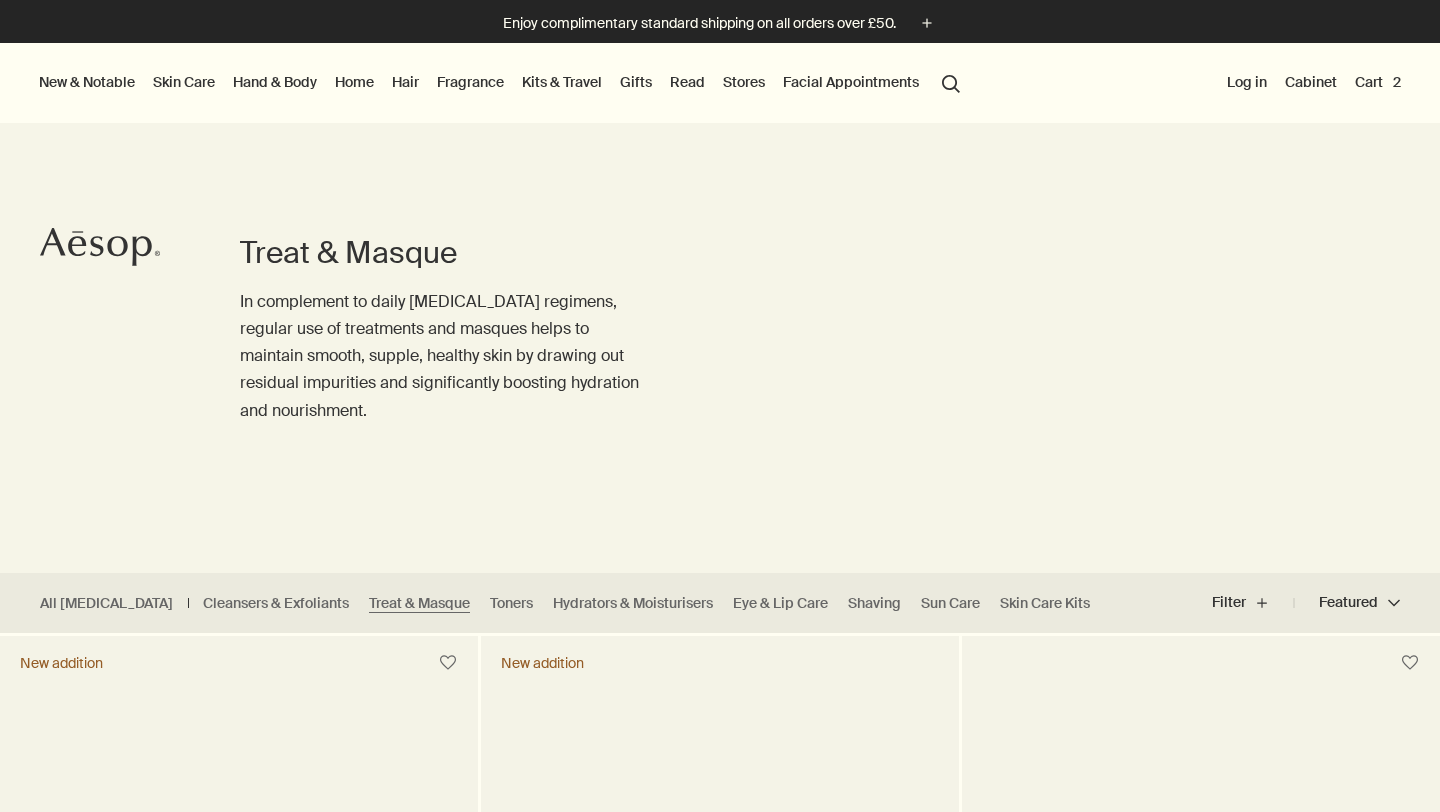 scroll, scrollTop: 0, scrollLeft: 0, axis: both 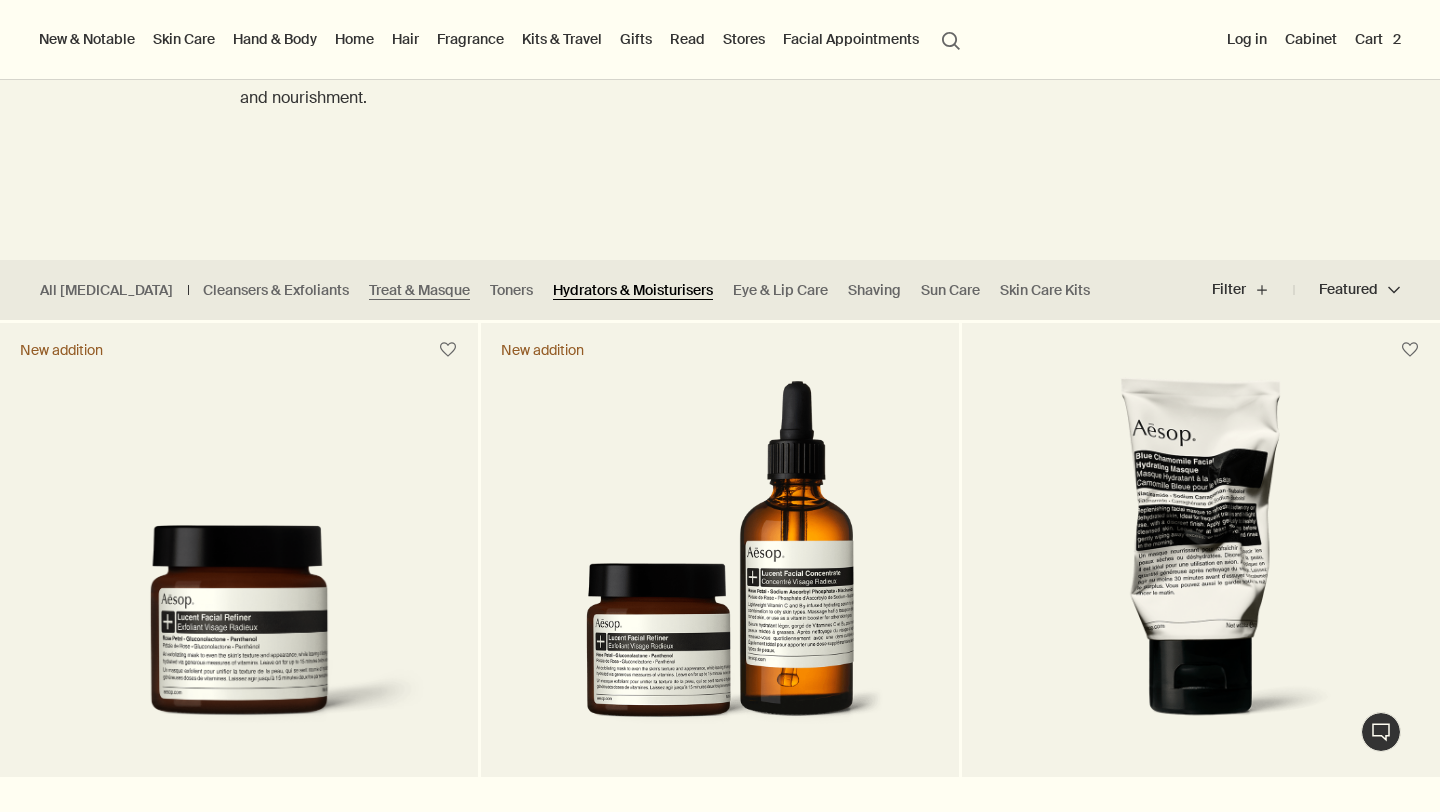 click on "Hydrators & Moisturisers" at bounding box center (633, 290) 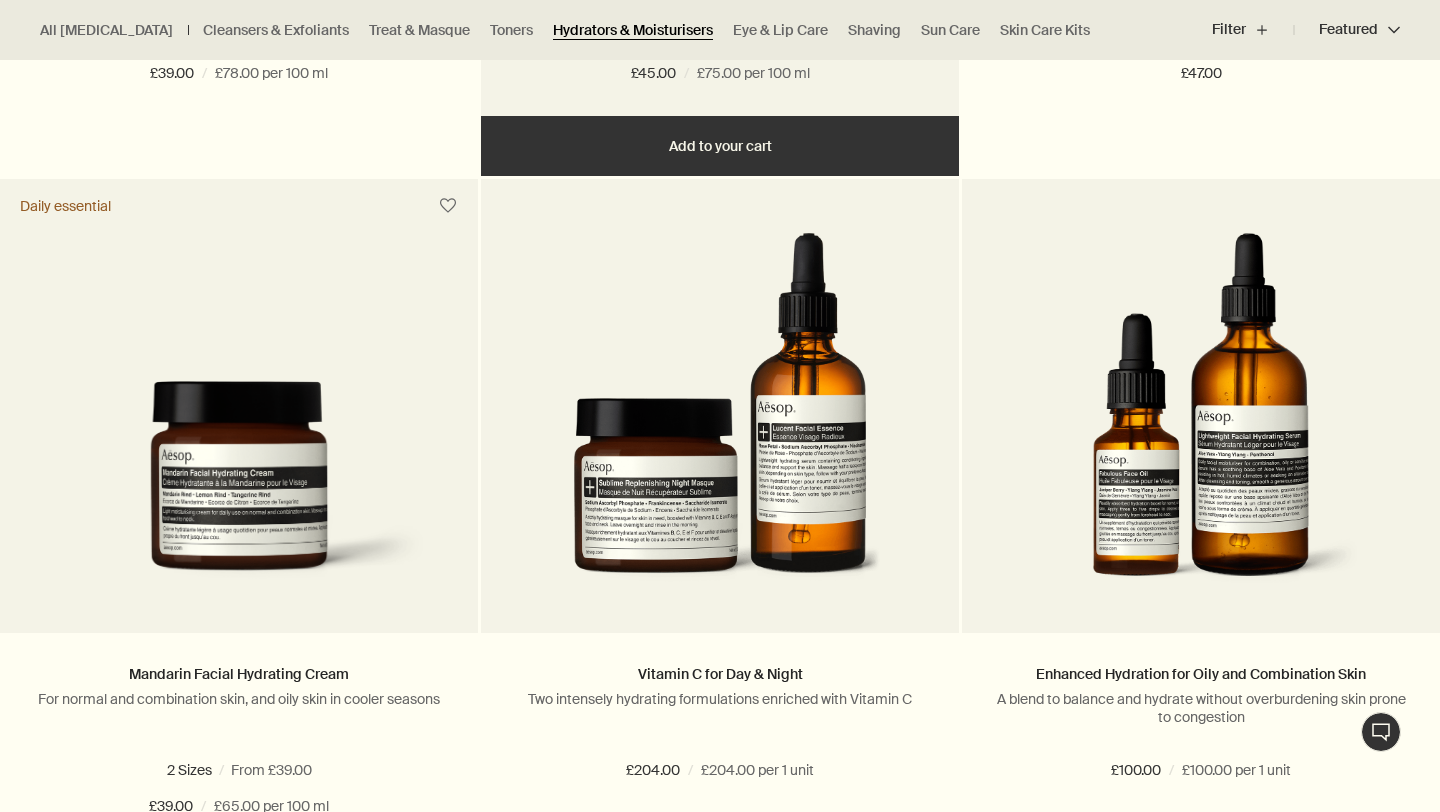 scroll, scrollTop: 4128, scrollLeft: 0, axis: vertical 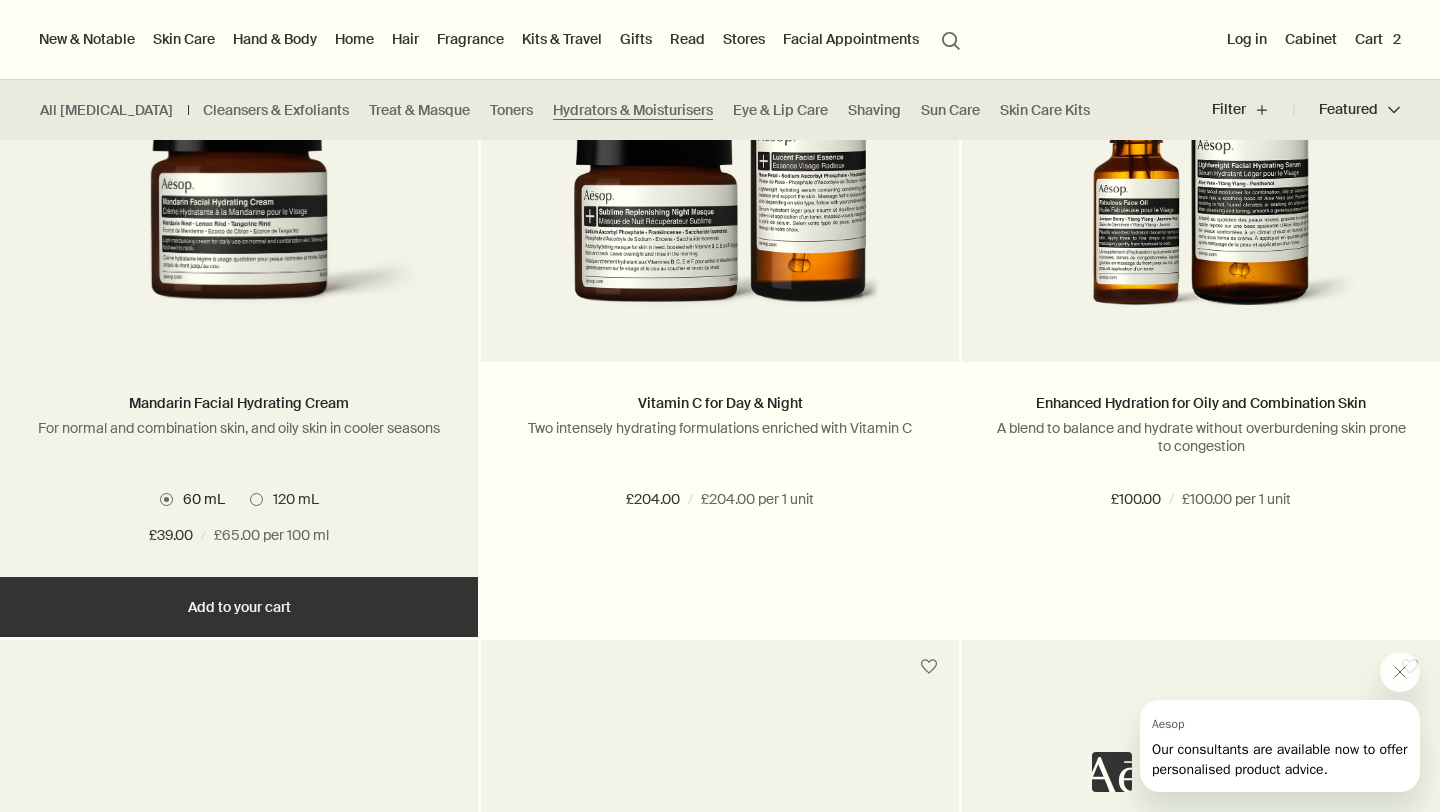 click at bounding box center (239, 221) 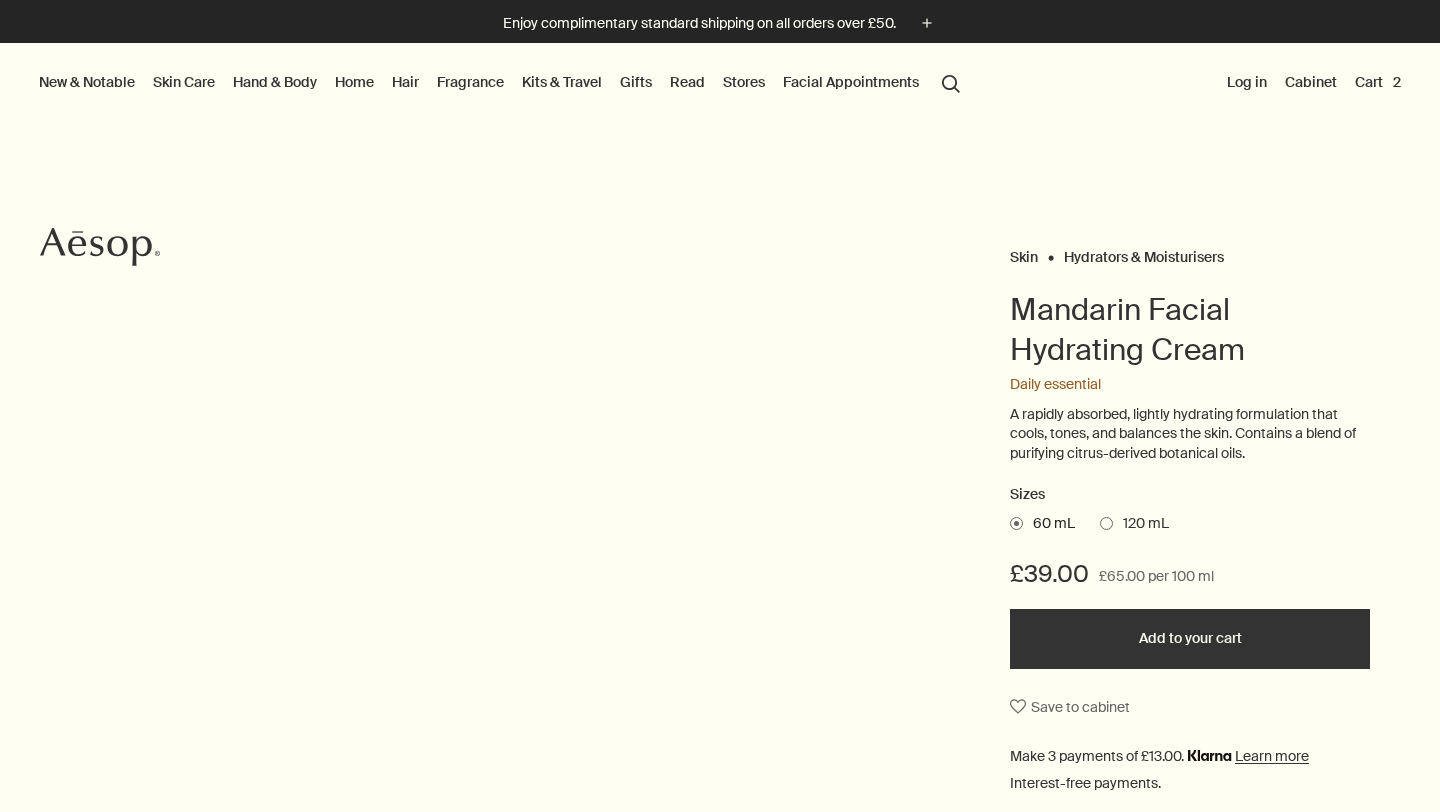 scroll, scrollTop: 0, scrollLeft: 0, axis: both 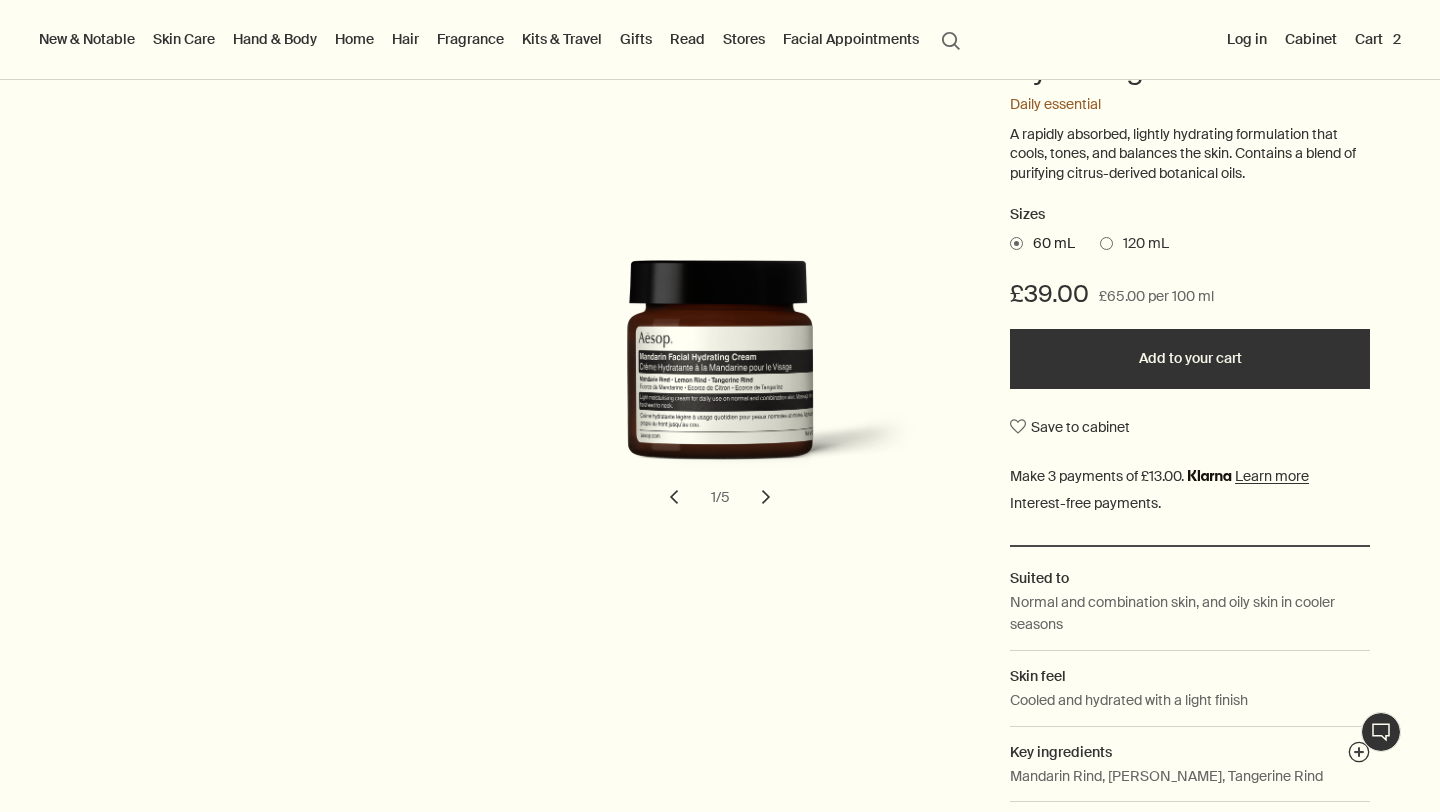 click on "Add to your cart" at bounding box center (1190, 359) 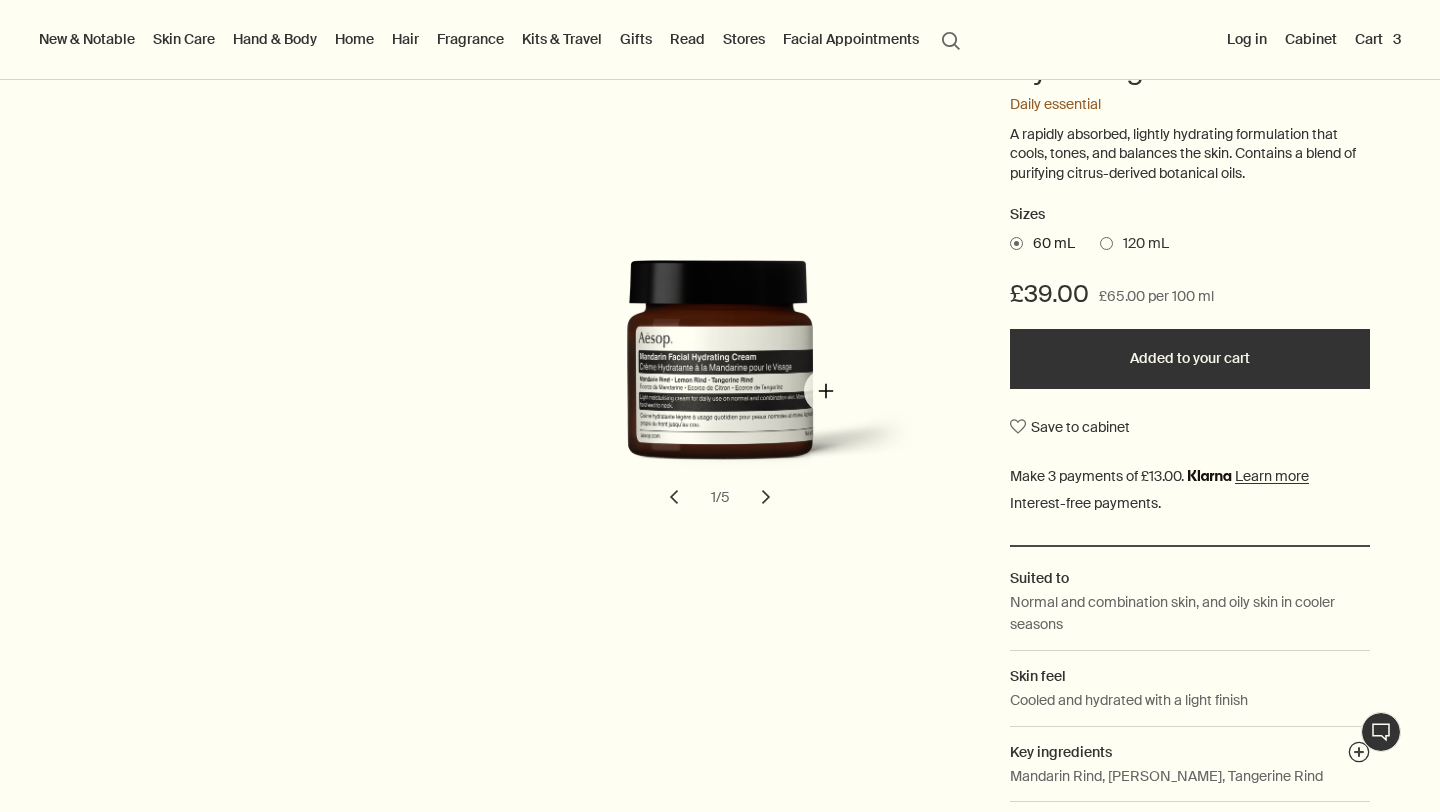 scroll, scrollTop: 0, scrollLeft: 0, axis: both 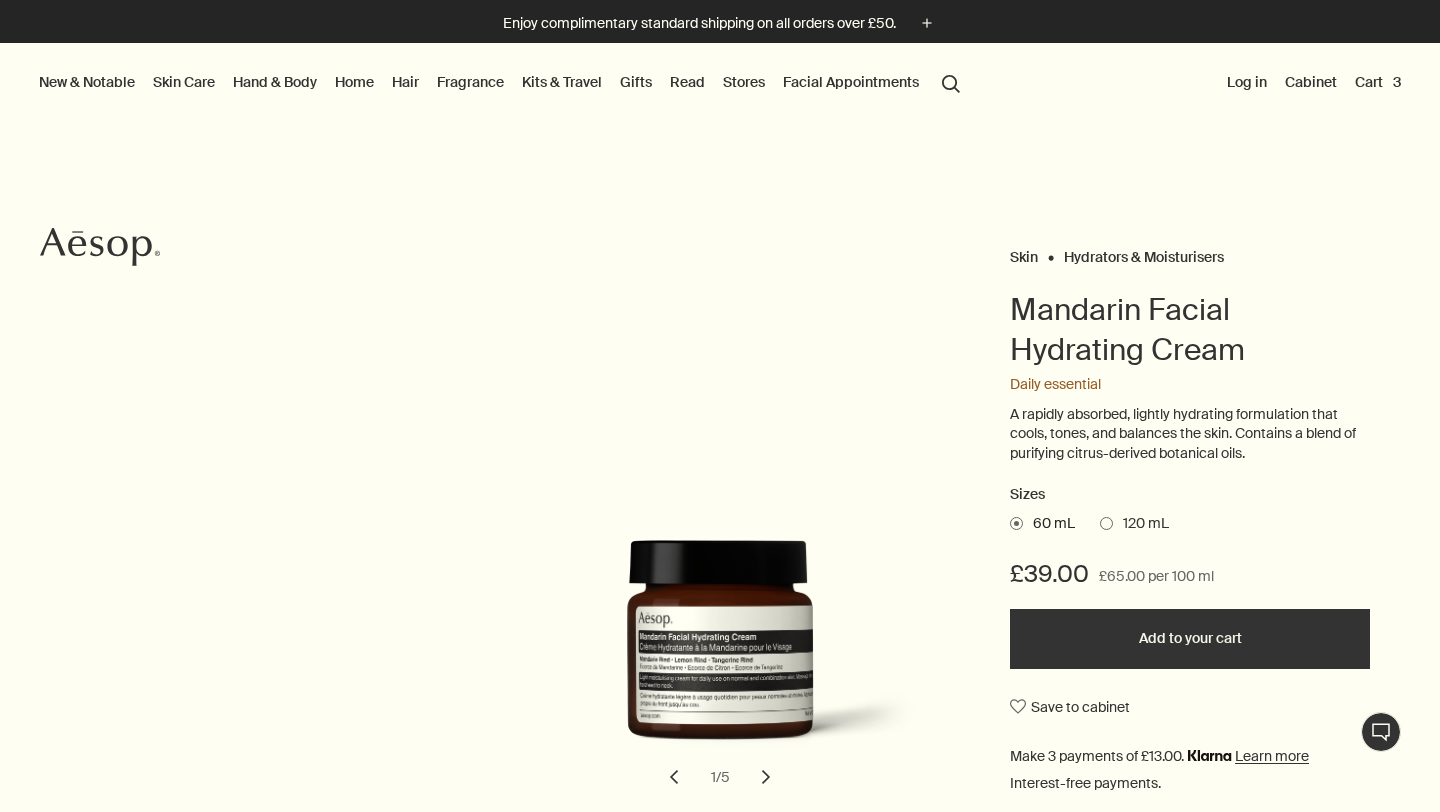 click on "Skin Care" at bounding box center [184, 82] 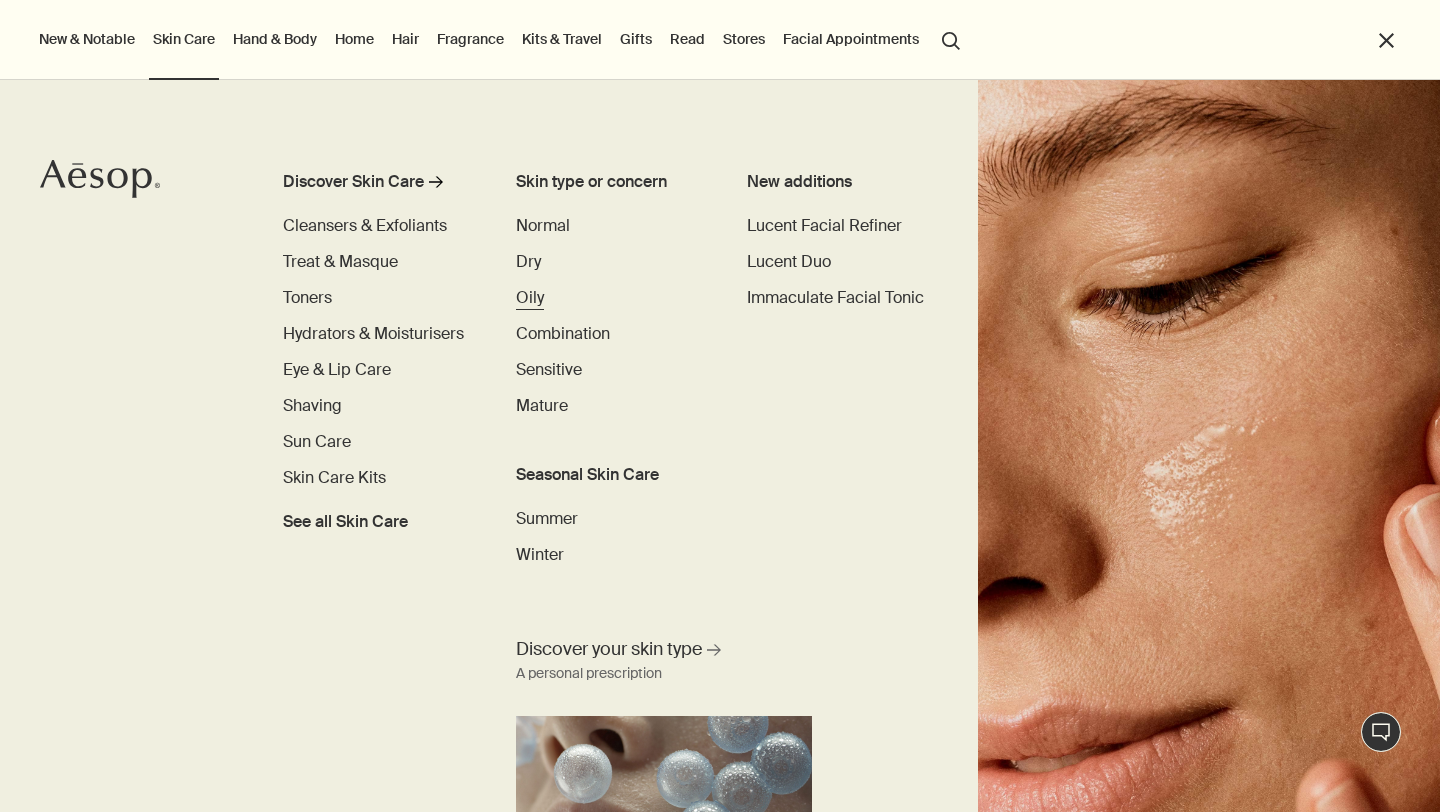 click on "Oily" at bounding box center [530, 297] 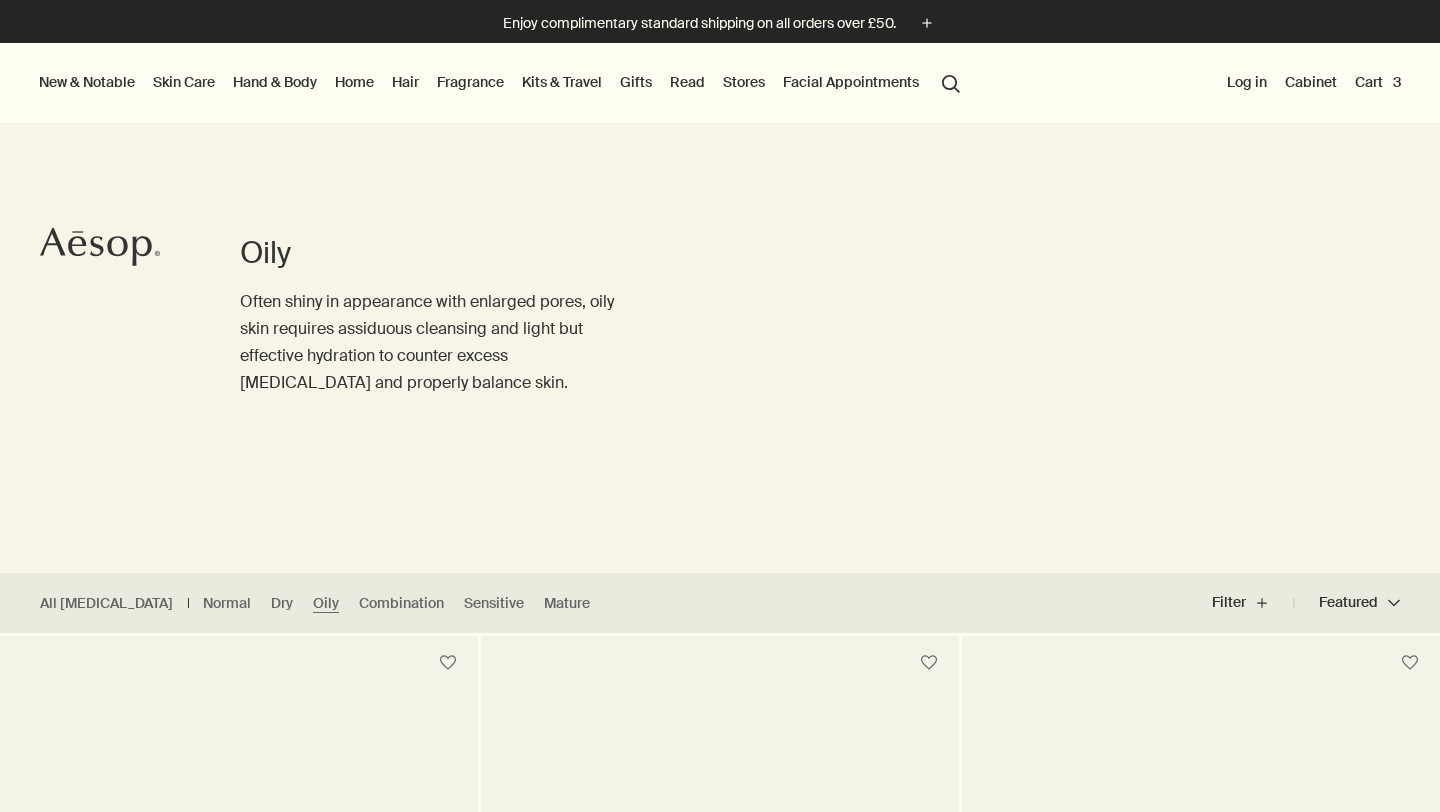 scroll, scrollTop: 271, scrollLeft: 0, axis: vertical 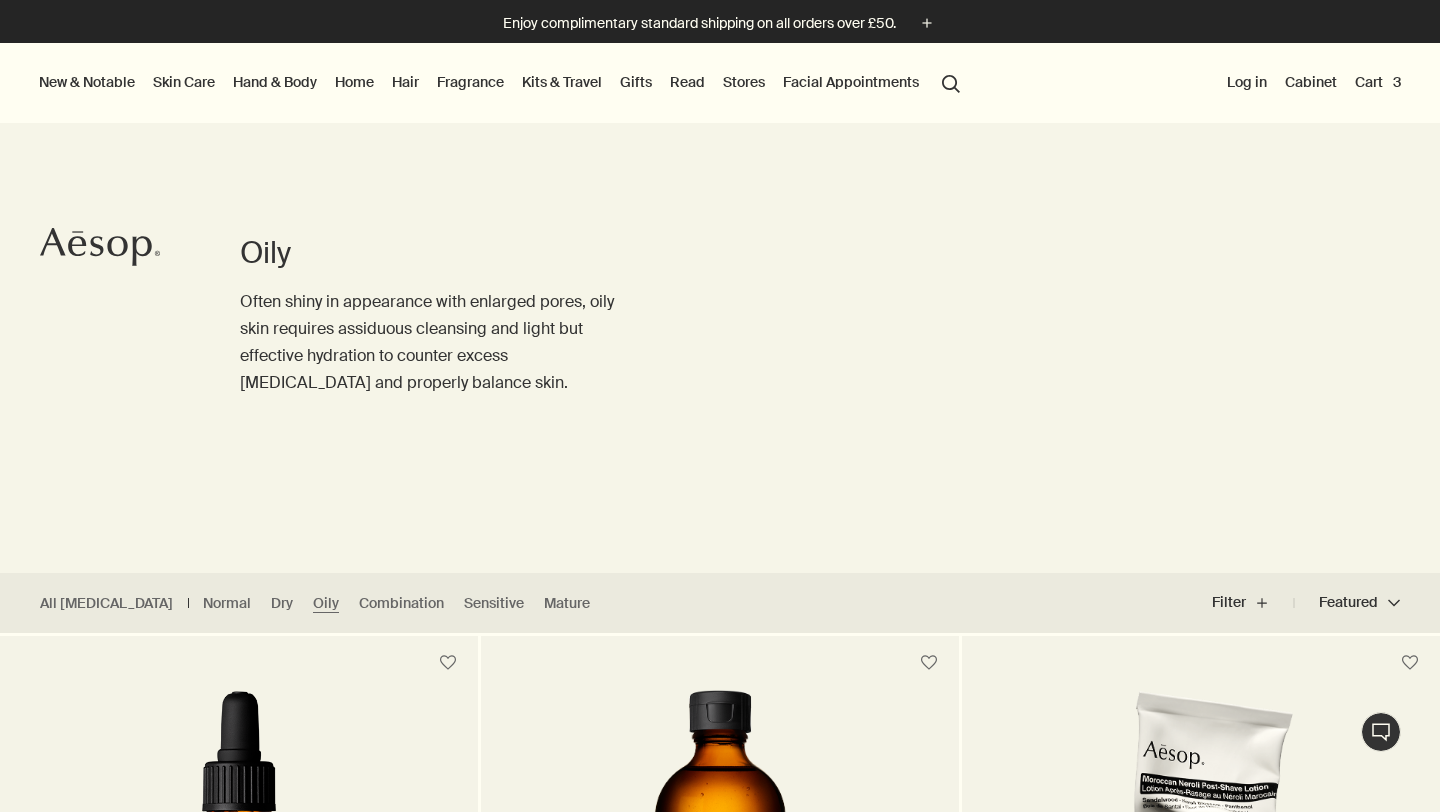 click on "Cart 3" at bounding box center (1378, 82) 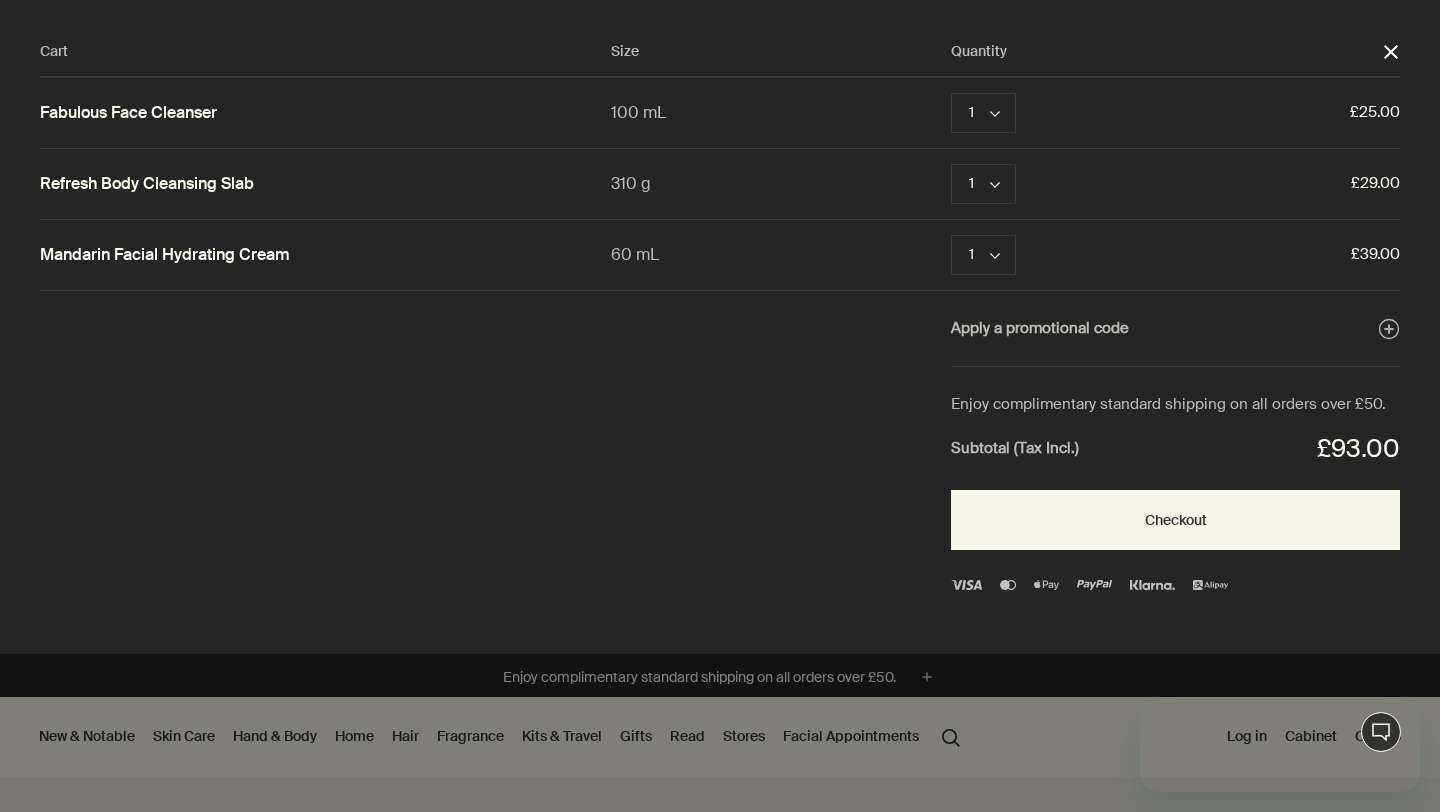 scroll, scrollTop: 0, scrollLeft: 0, axis: both 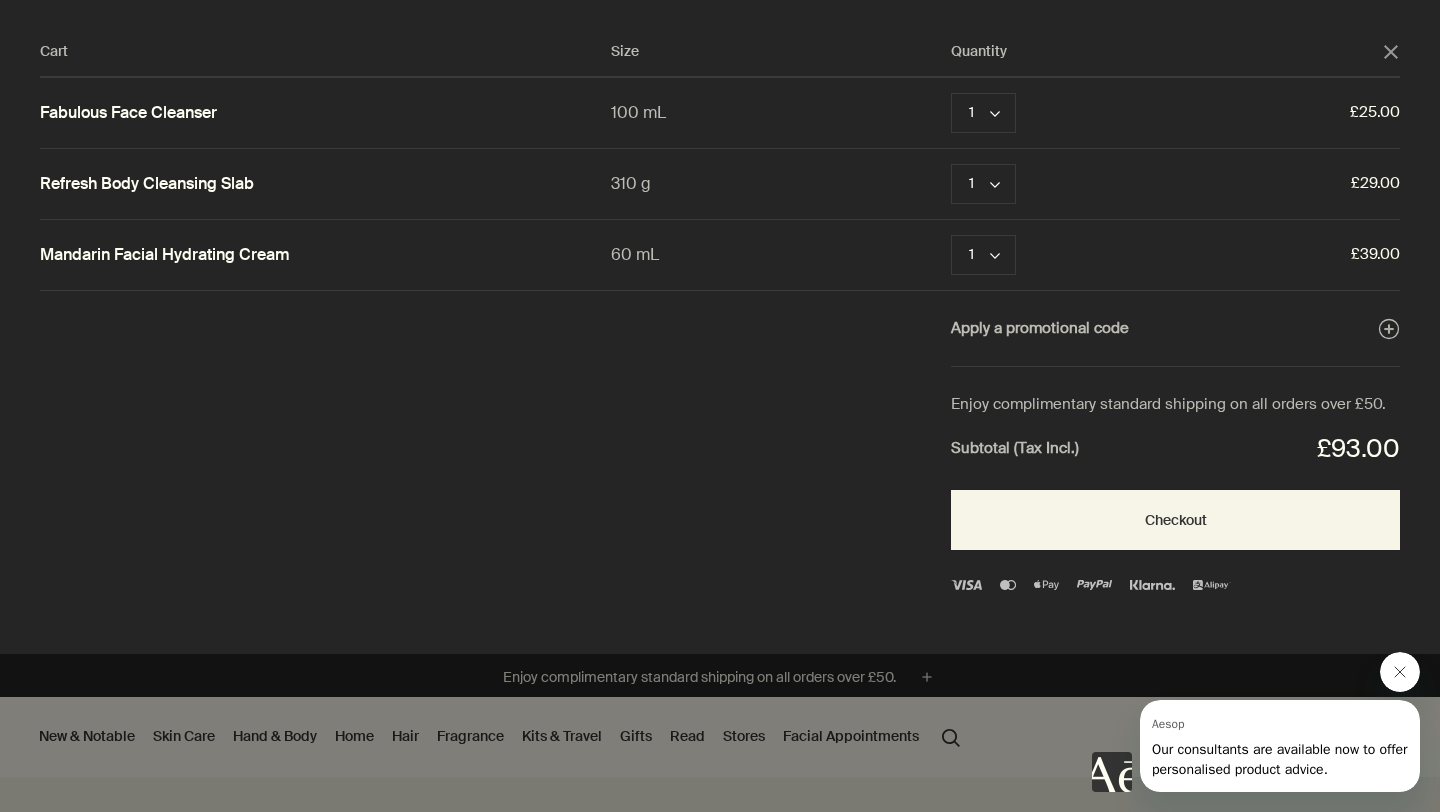 click 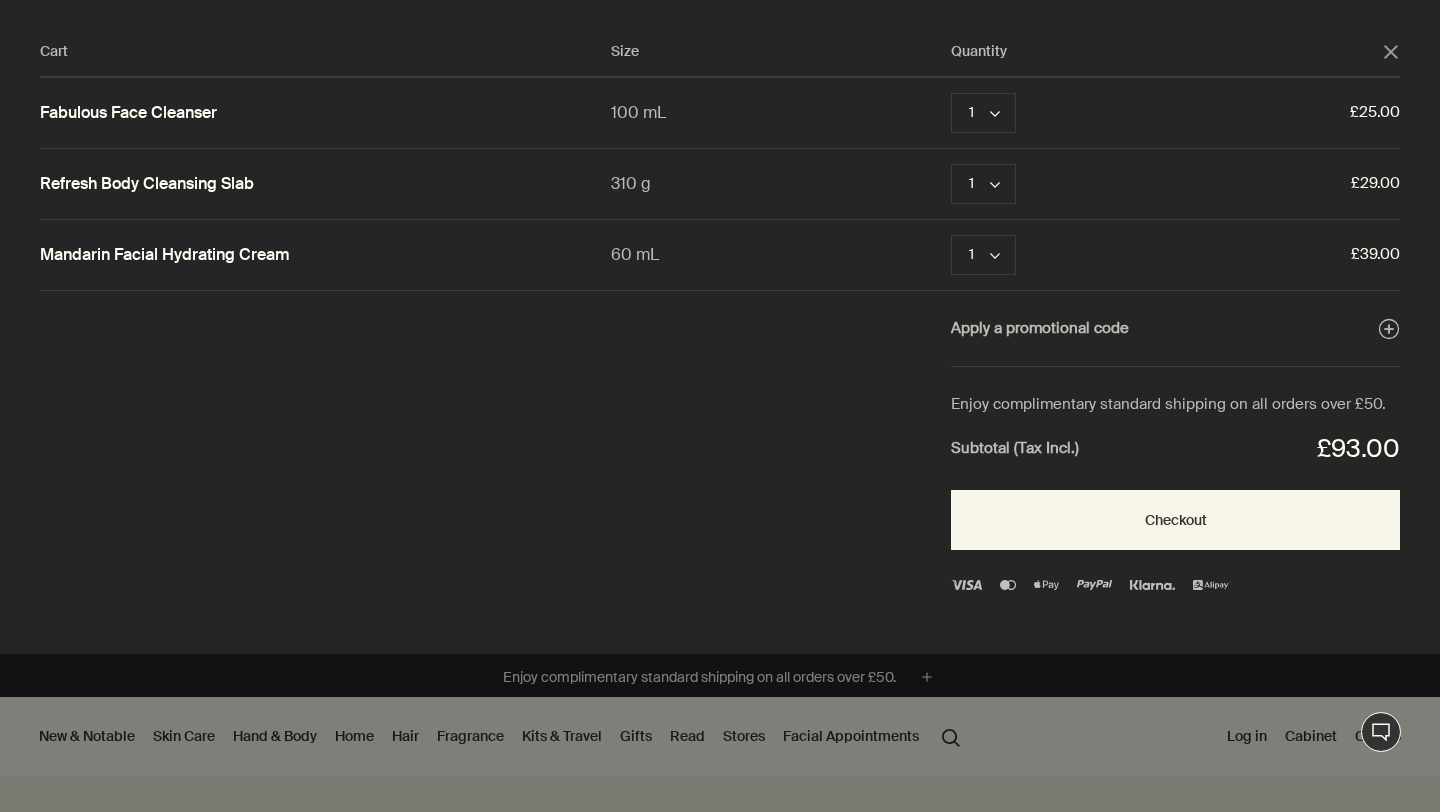 click at bounding box center (720, 406) 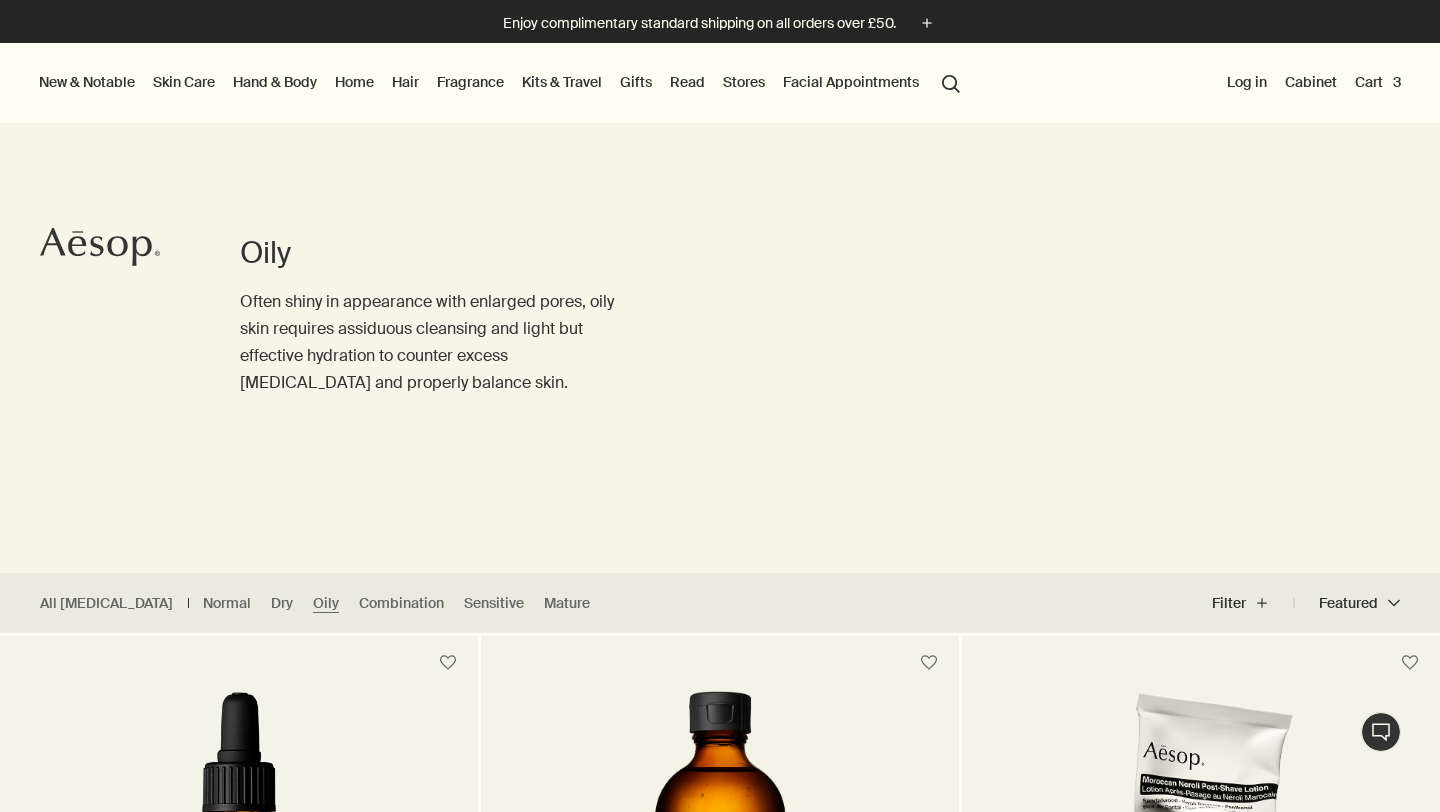 click on "Skin Care" at bounding box center [184, 82] 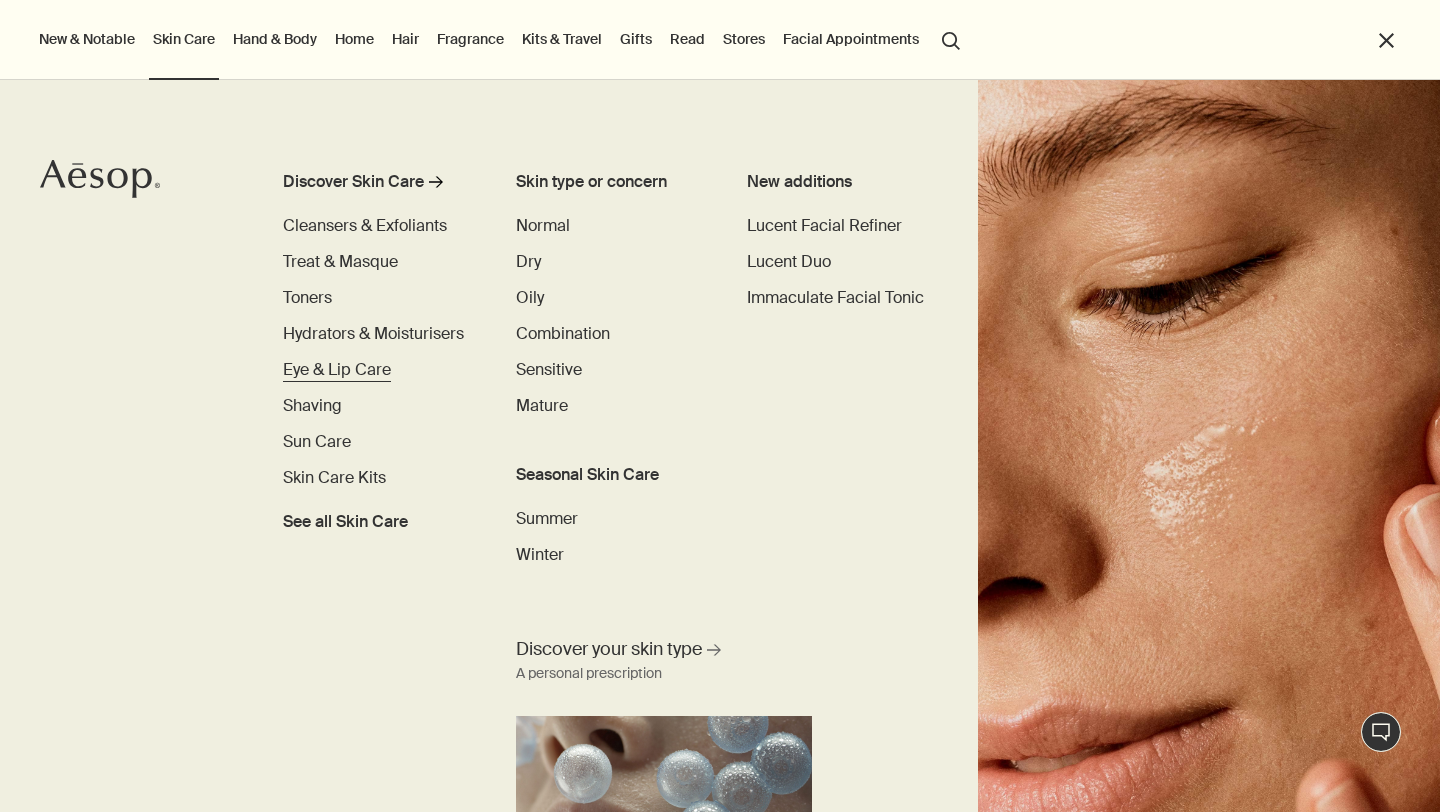 click on "Eye & Lip Care" at bounding box center [337, 369] 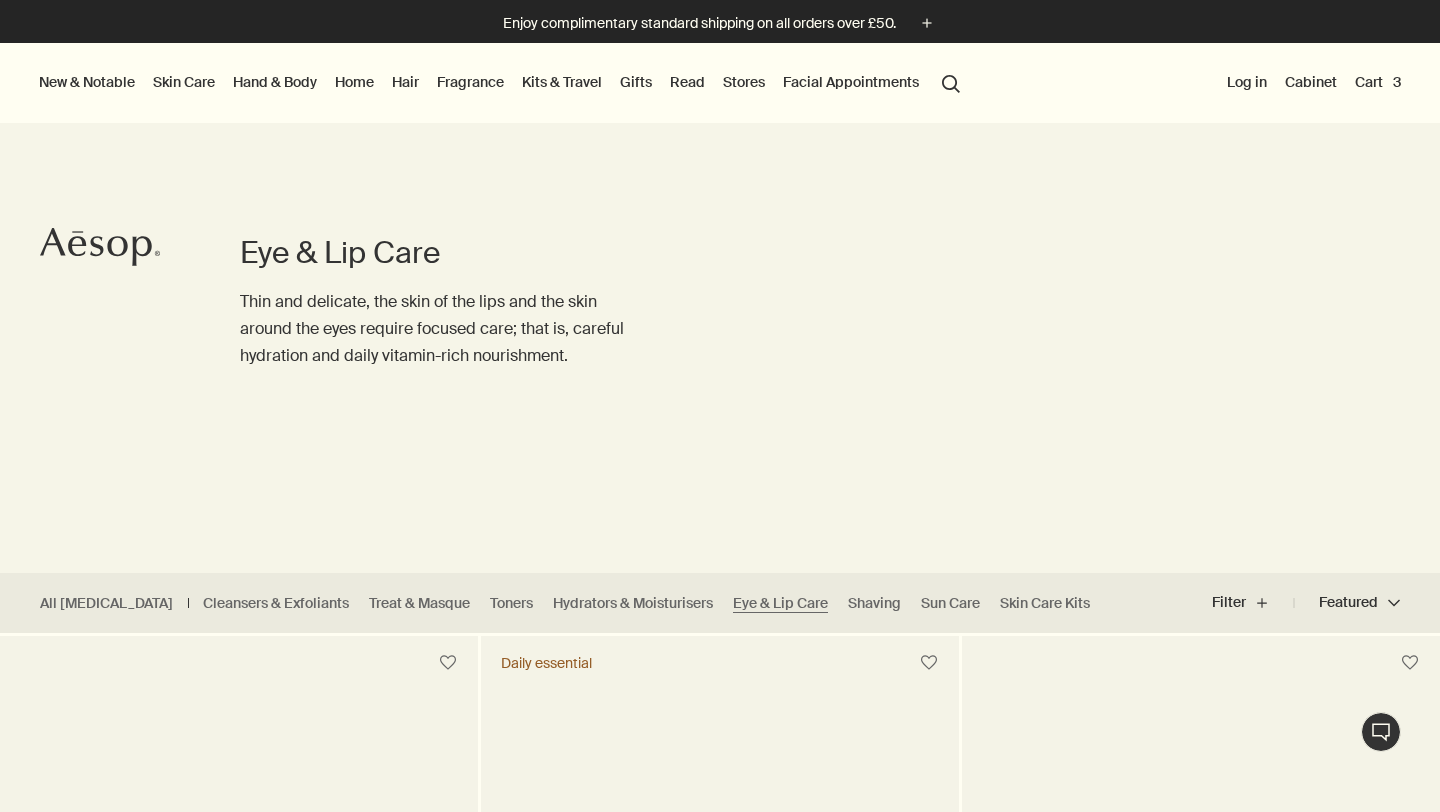 scroll, scrollTop: 0, scrollLeft: 0, axis: both 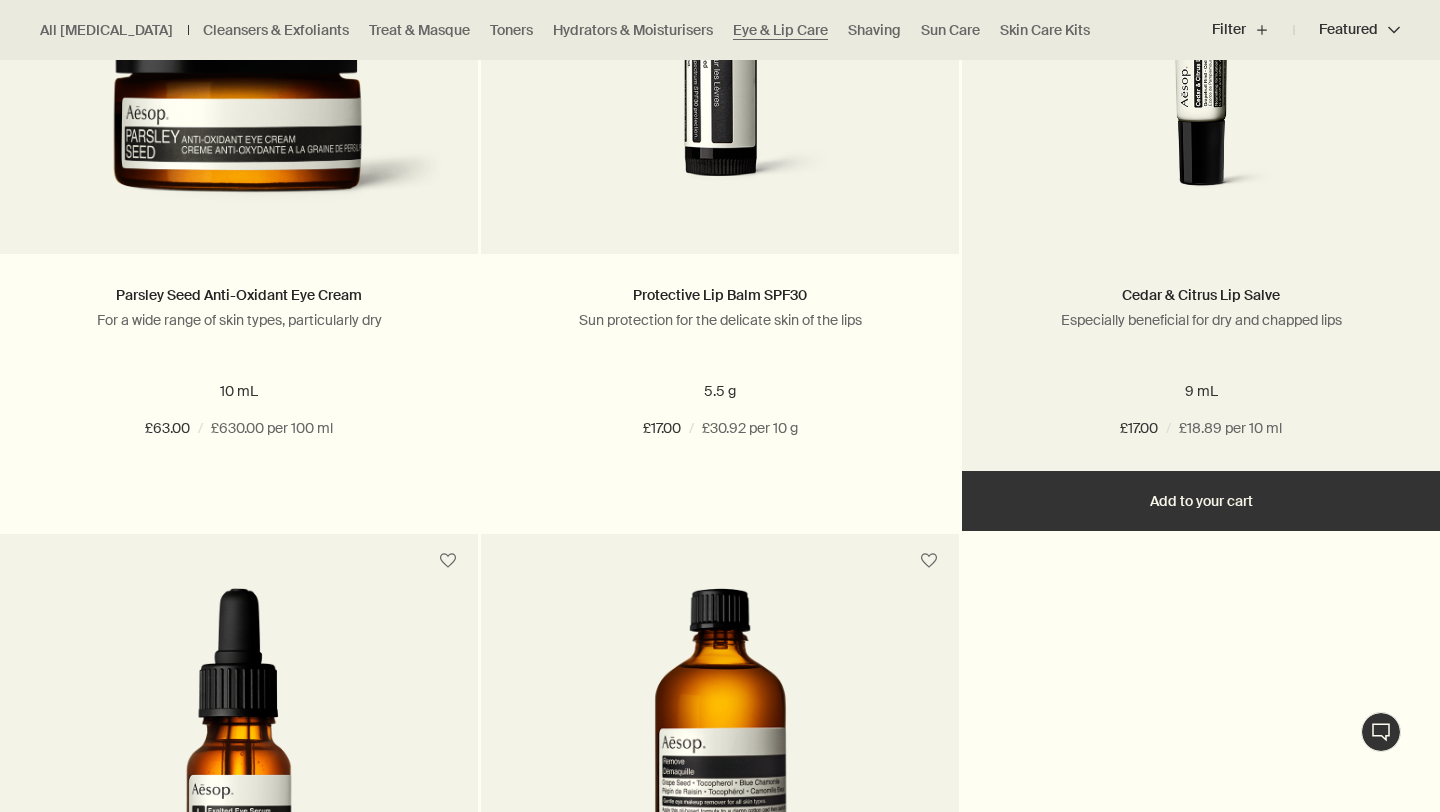 click on "Add Add to your cart" at bounding box center (1201, 501) 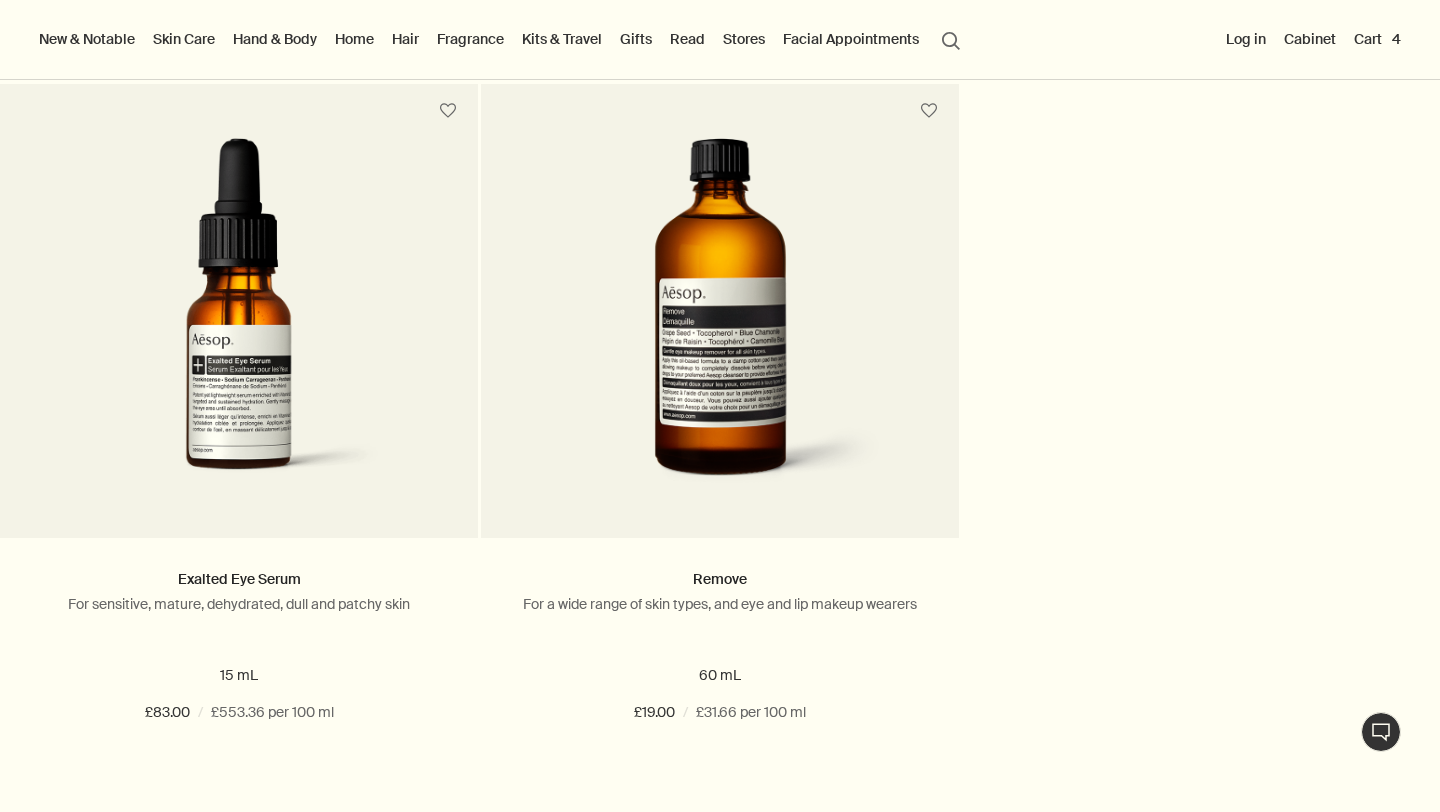 scroll, scrollTop: 0, scrollLeft: 0, axis: both 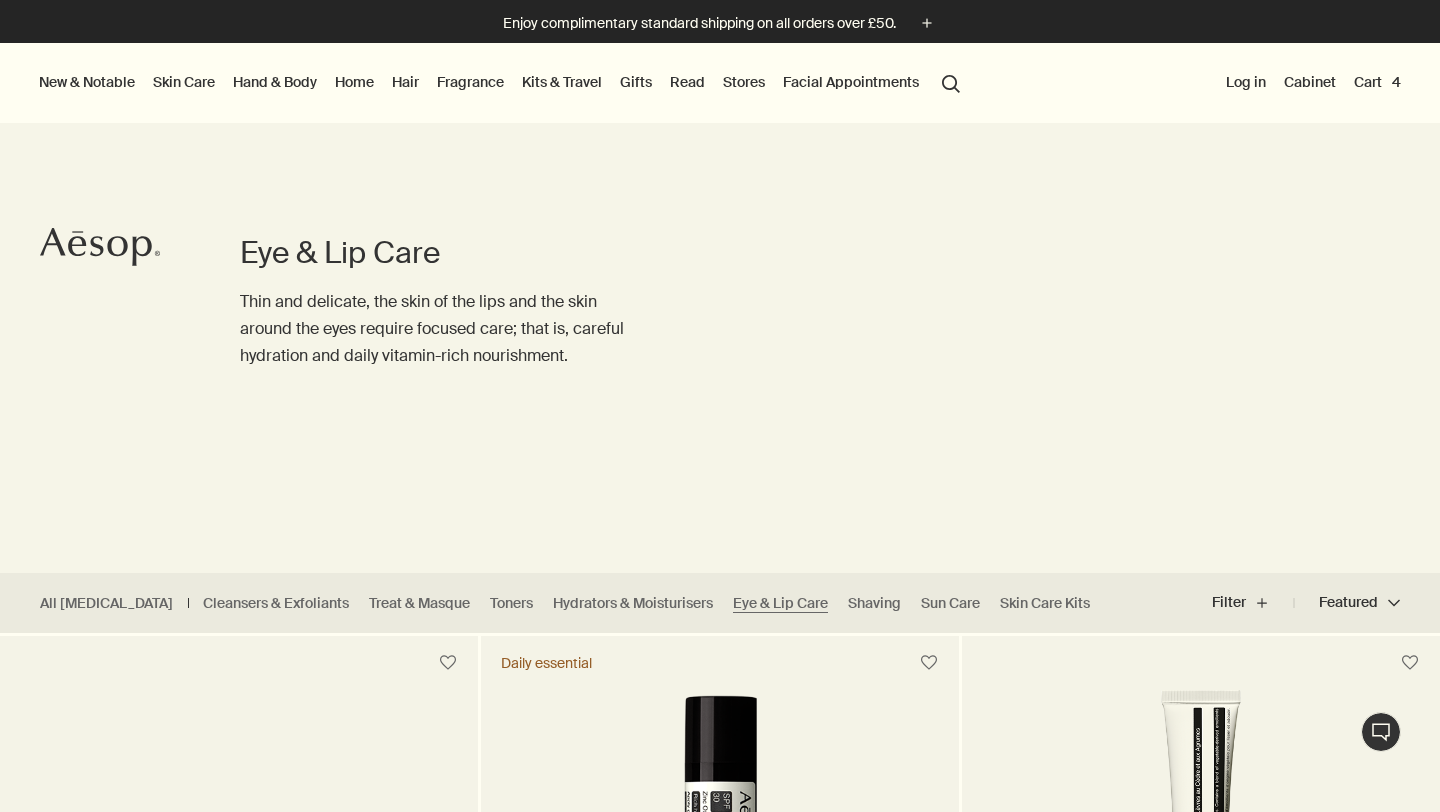 click on "Cart 4" at bounding box center (1377, 82) 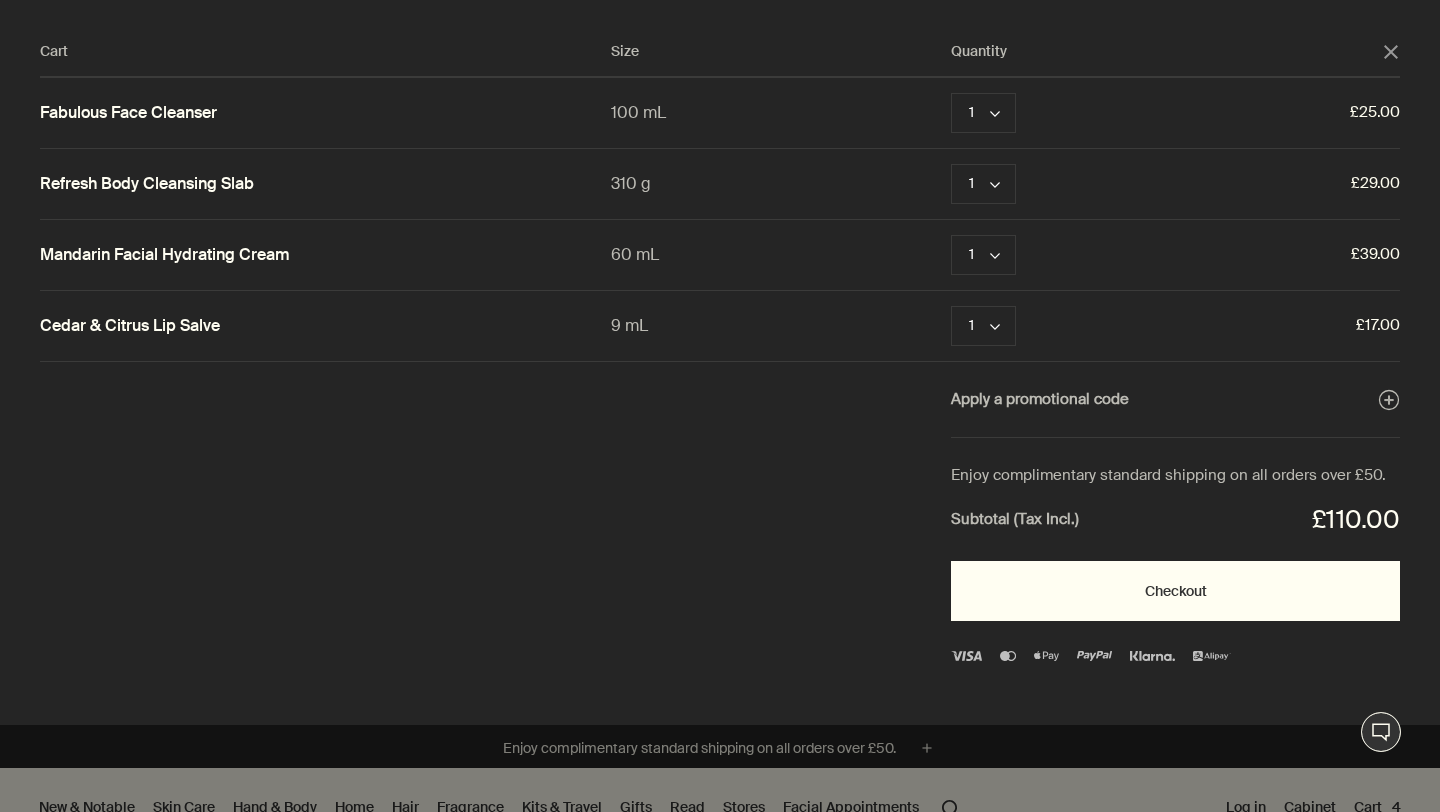 click on "Checkout" at bounding box center [1175, 591] 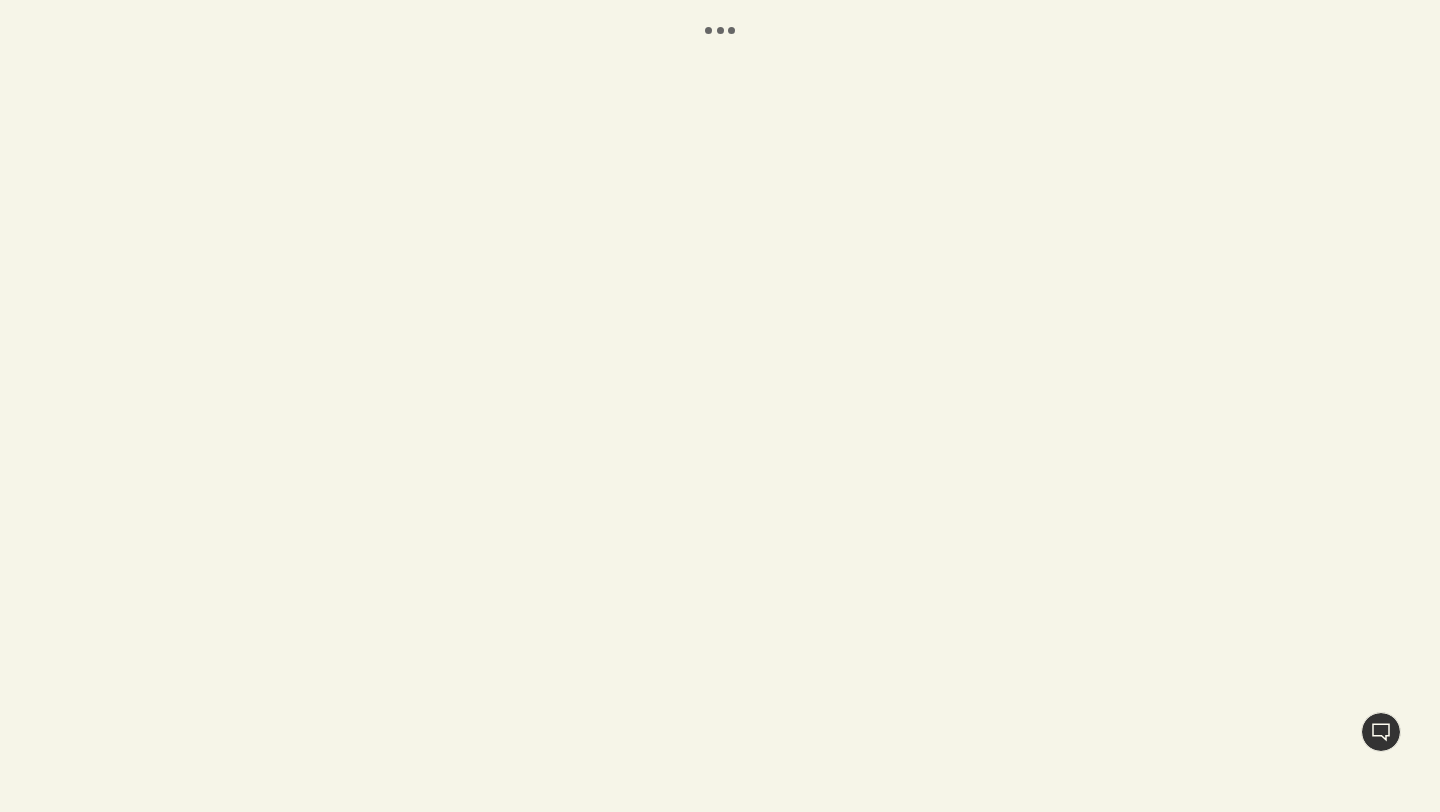 scroll, scrollTop: 0, scrollLeft: 0, axis: both 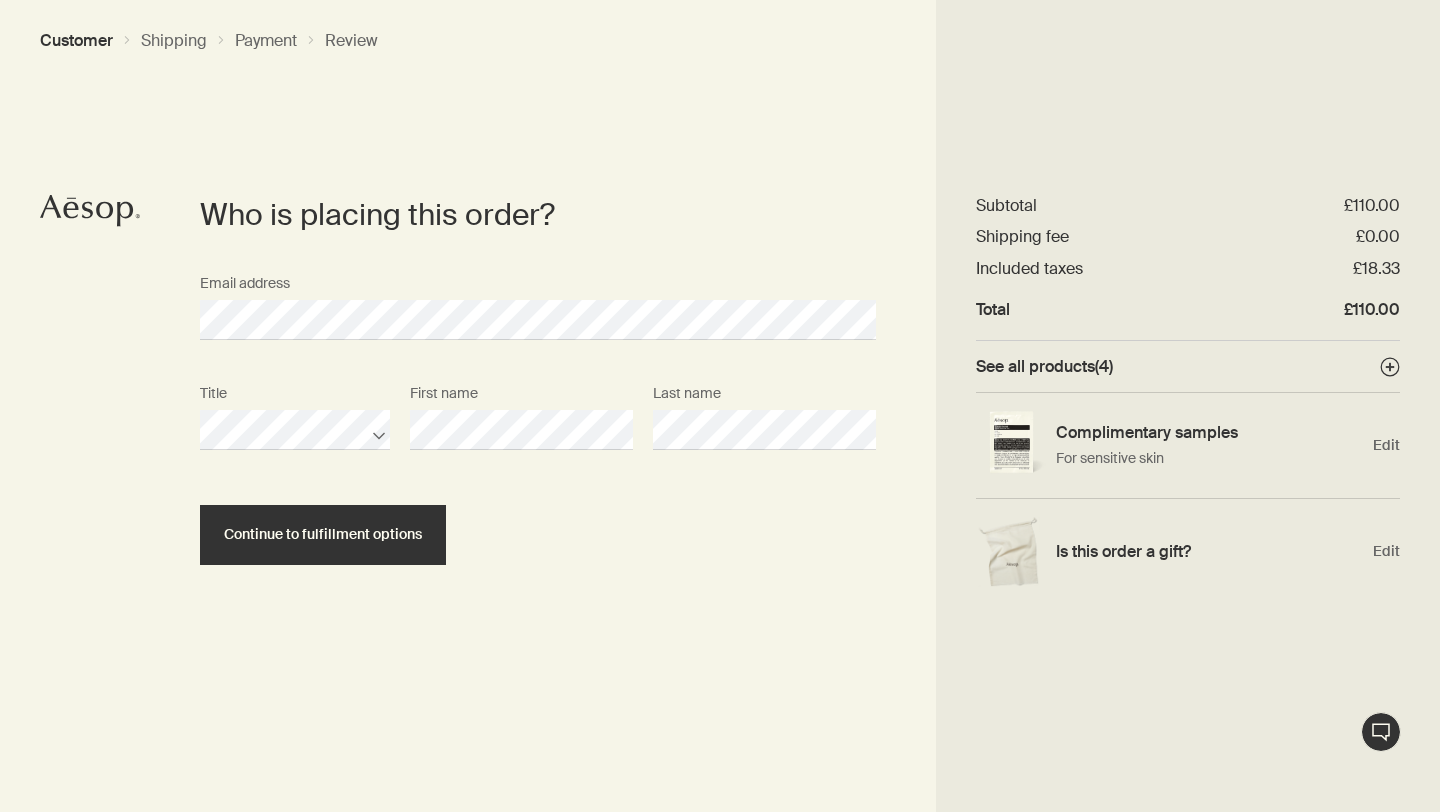 click on "Continue to fulfillment options" at bounding box center [538, 535] 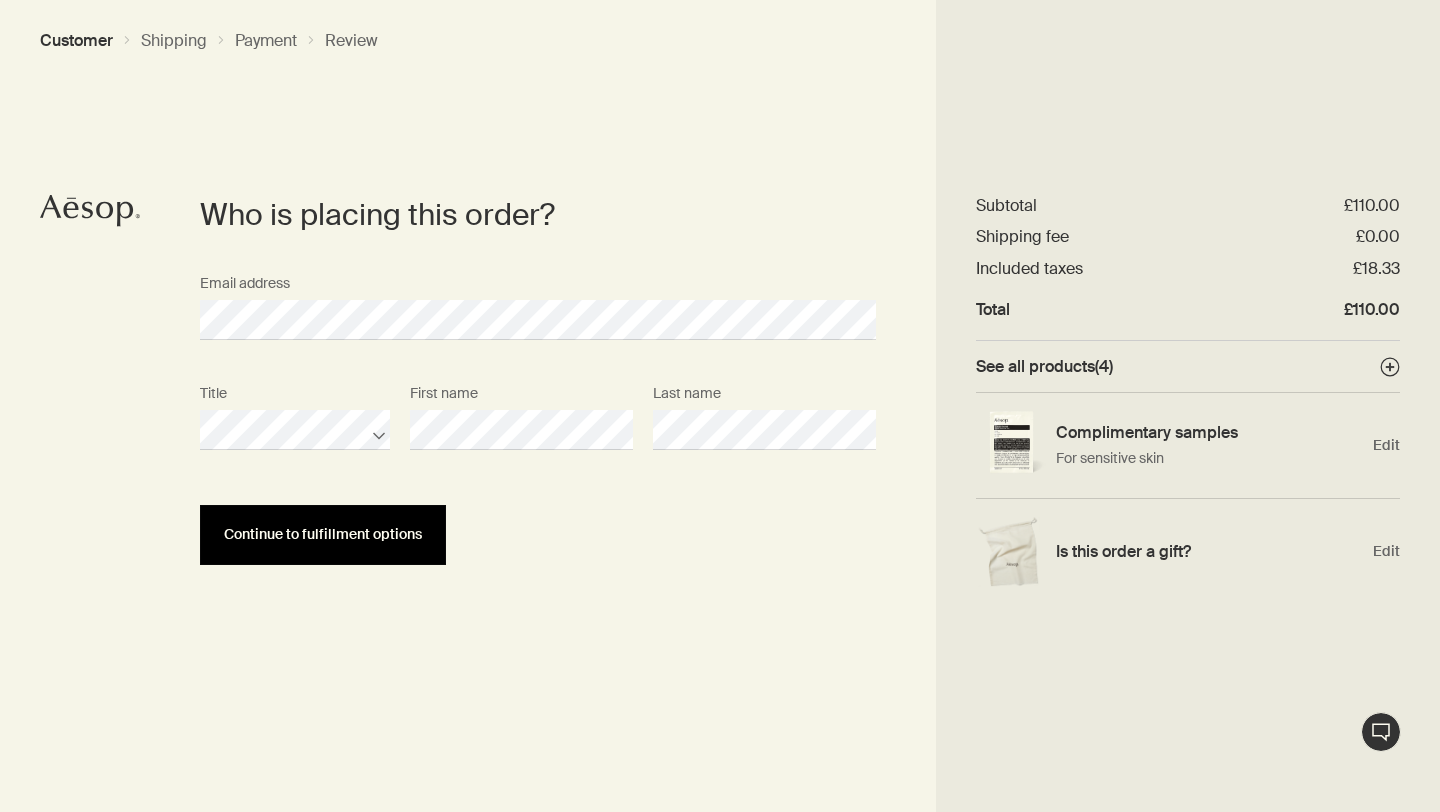 click on "Continue to fulfillment options" at bounding box center [323, 534] 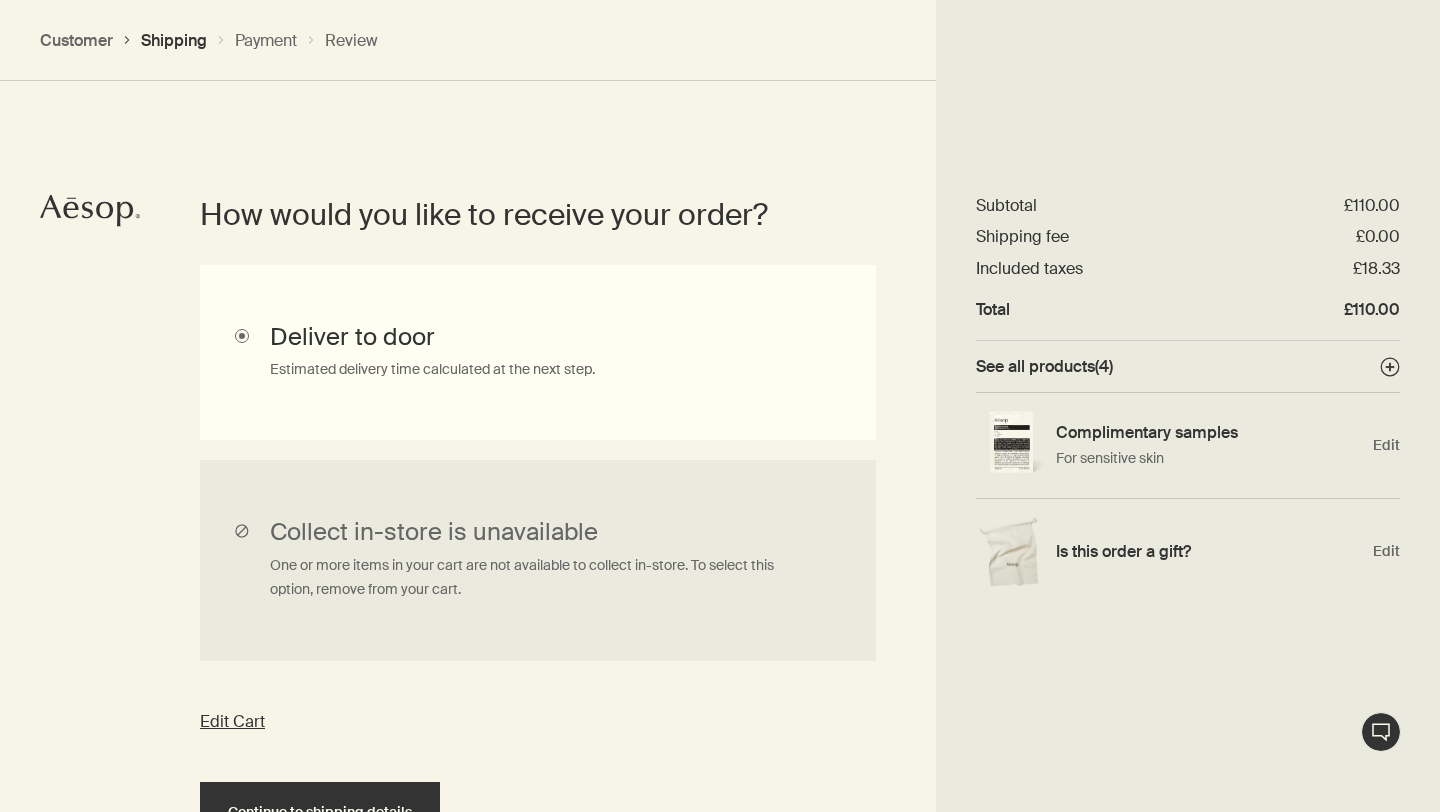 scroll, scrollTop: 611, scrollLeft: 0, axis: vertical 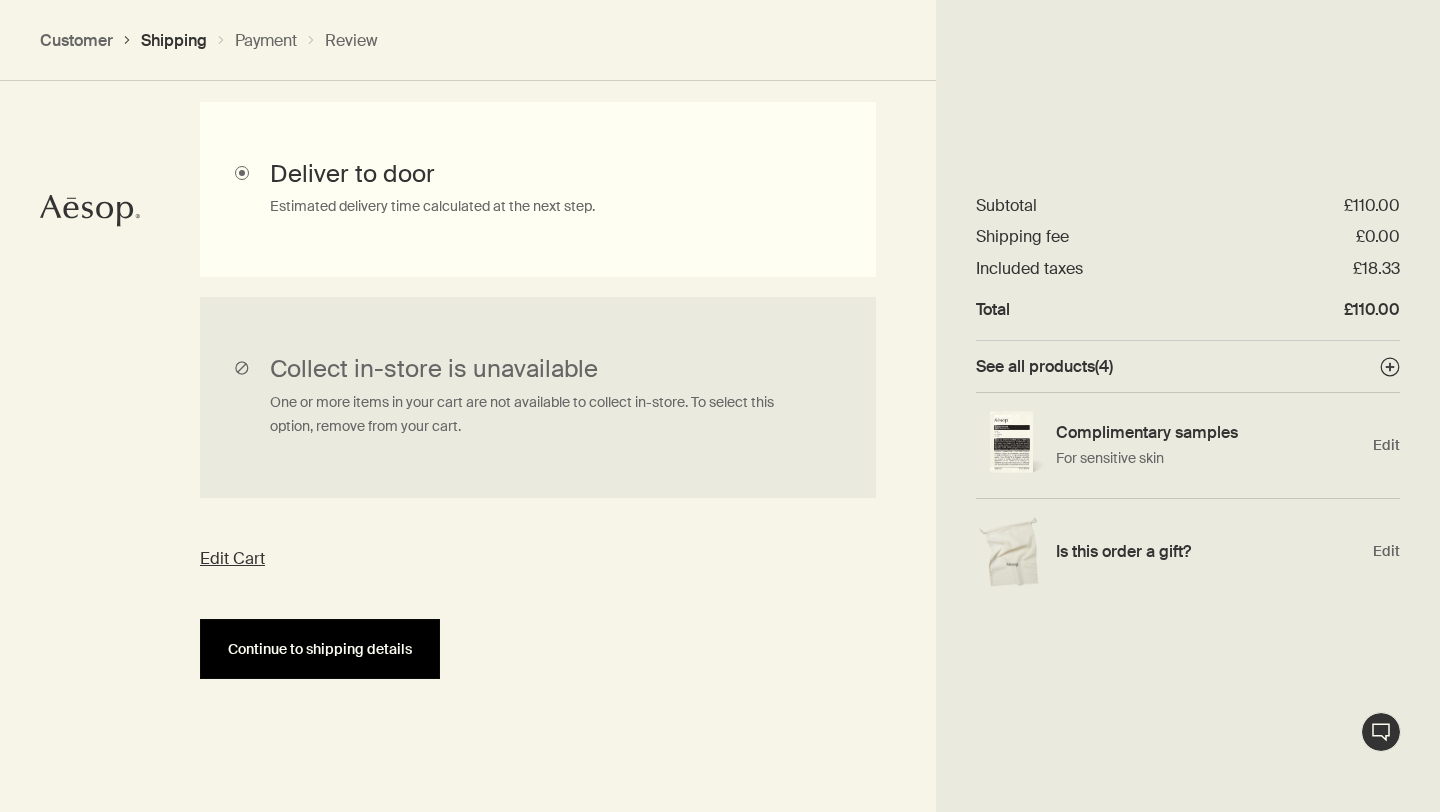 click on "Continue to shipping details" at bounding box center (320, 649) 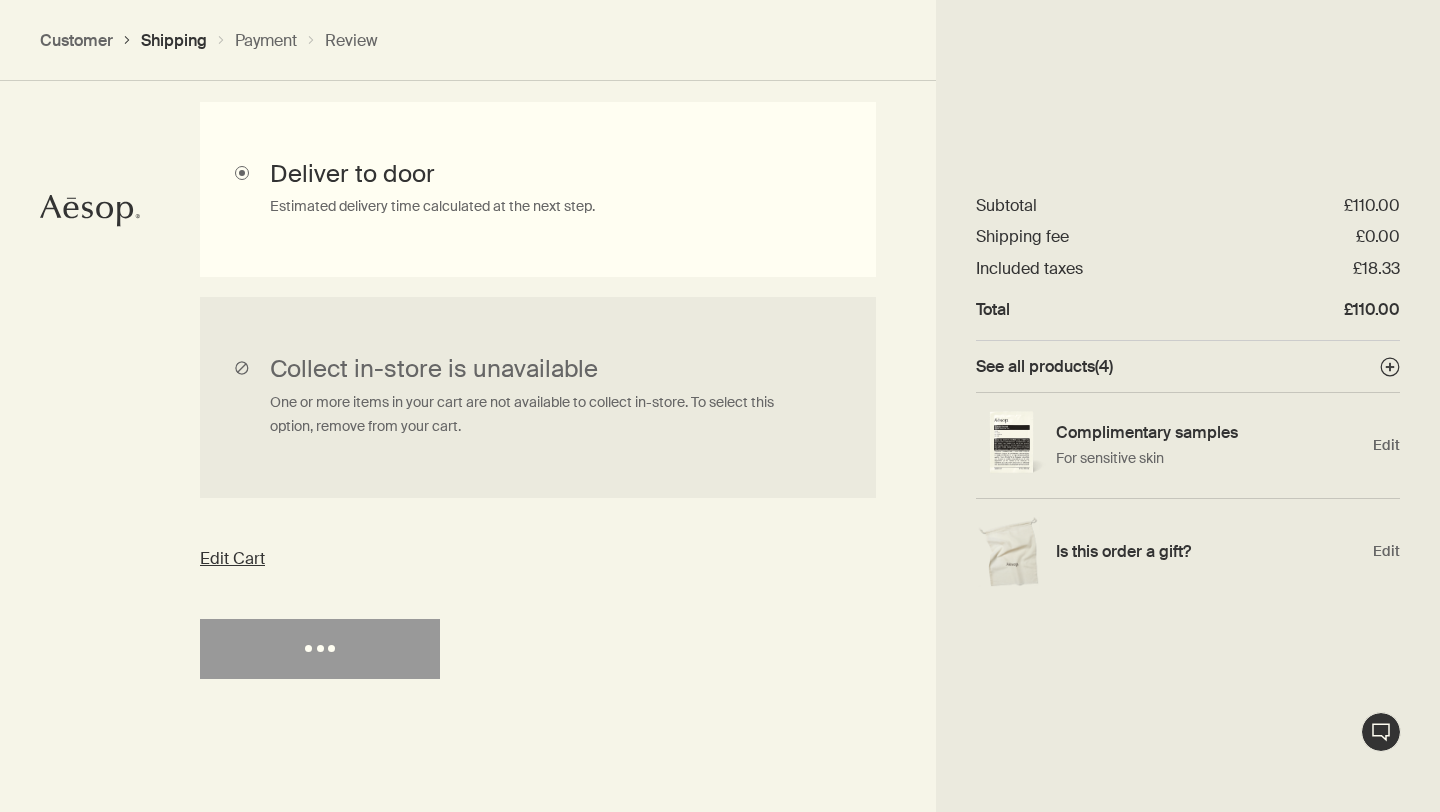 select on "GB" 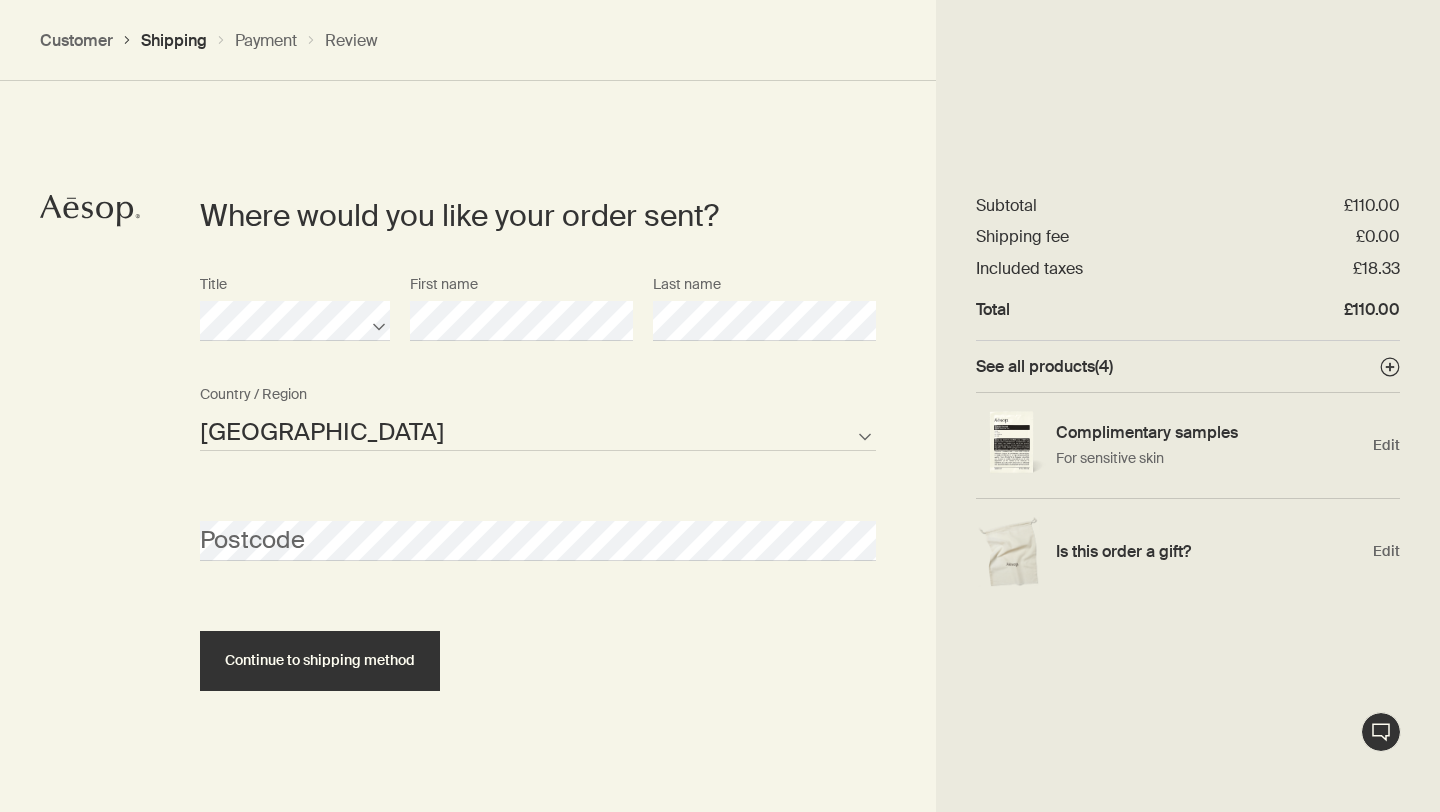 scroll, scrollTop: 865, scrollLeft: 0, axis: vertical 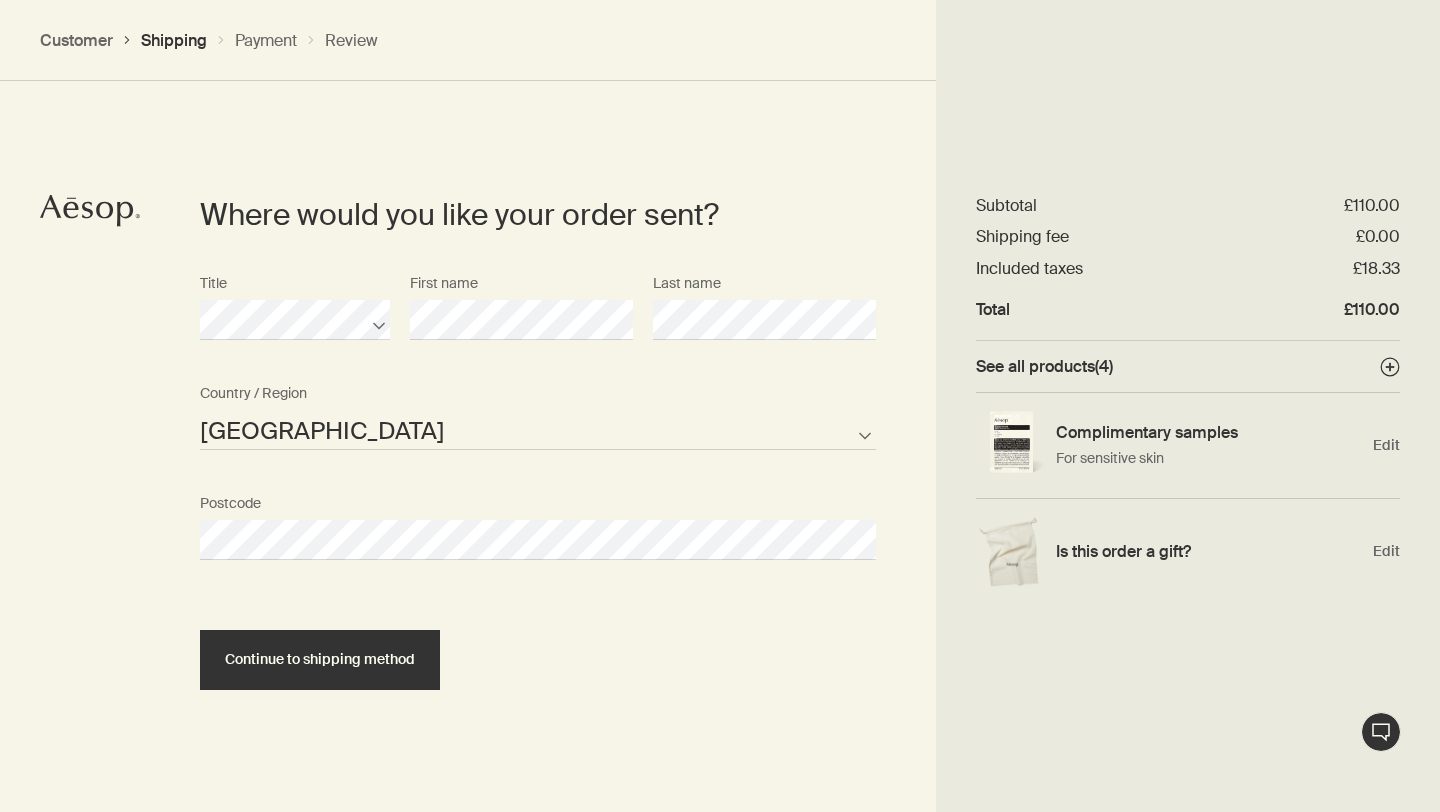 select on "GB" 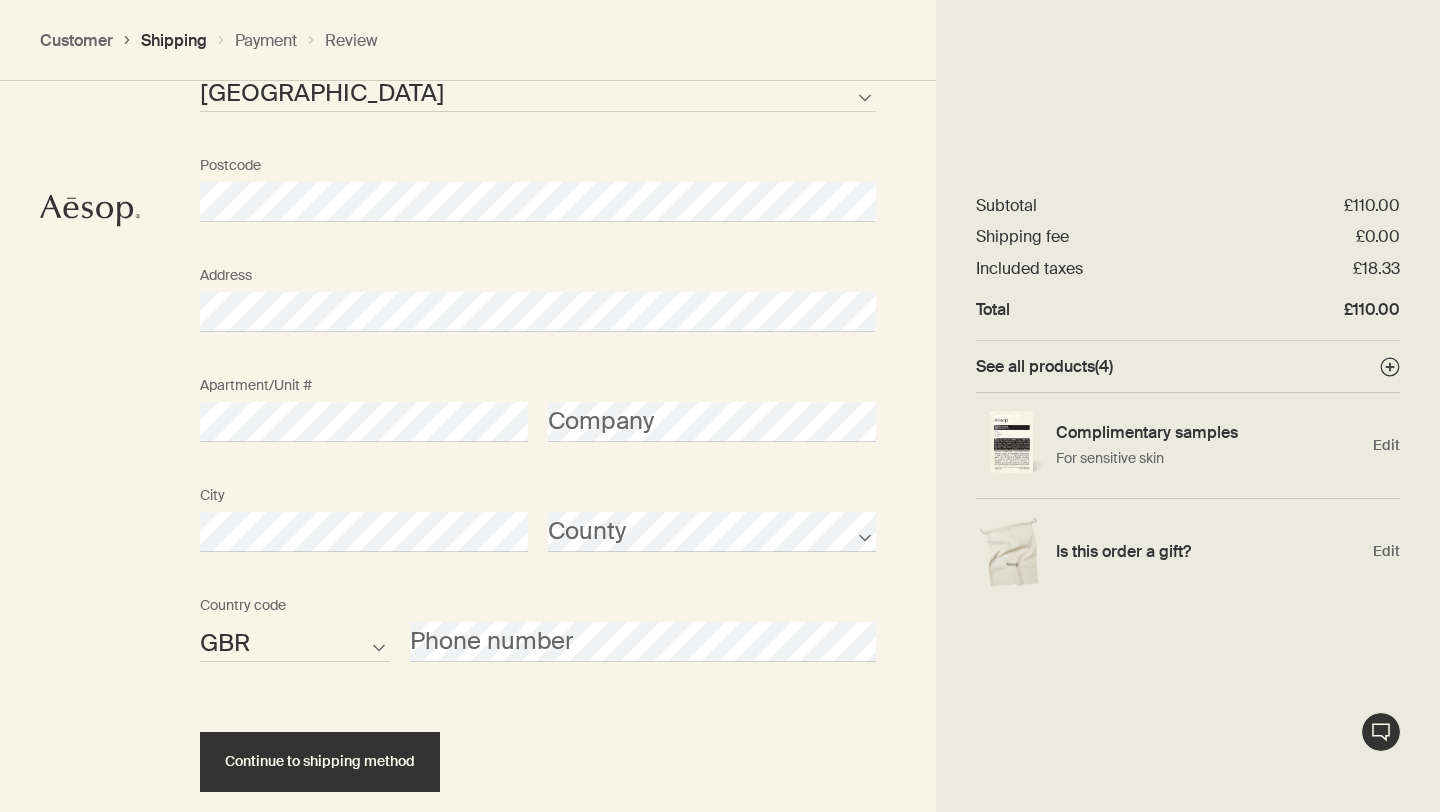 scroll, scrollTop: 1301, scrollLeft: 0, axis: vertical 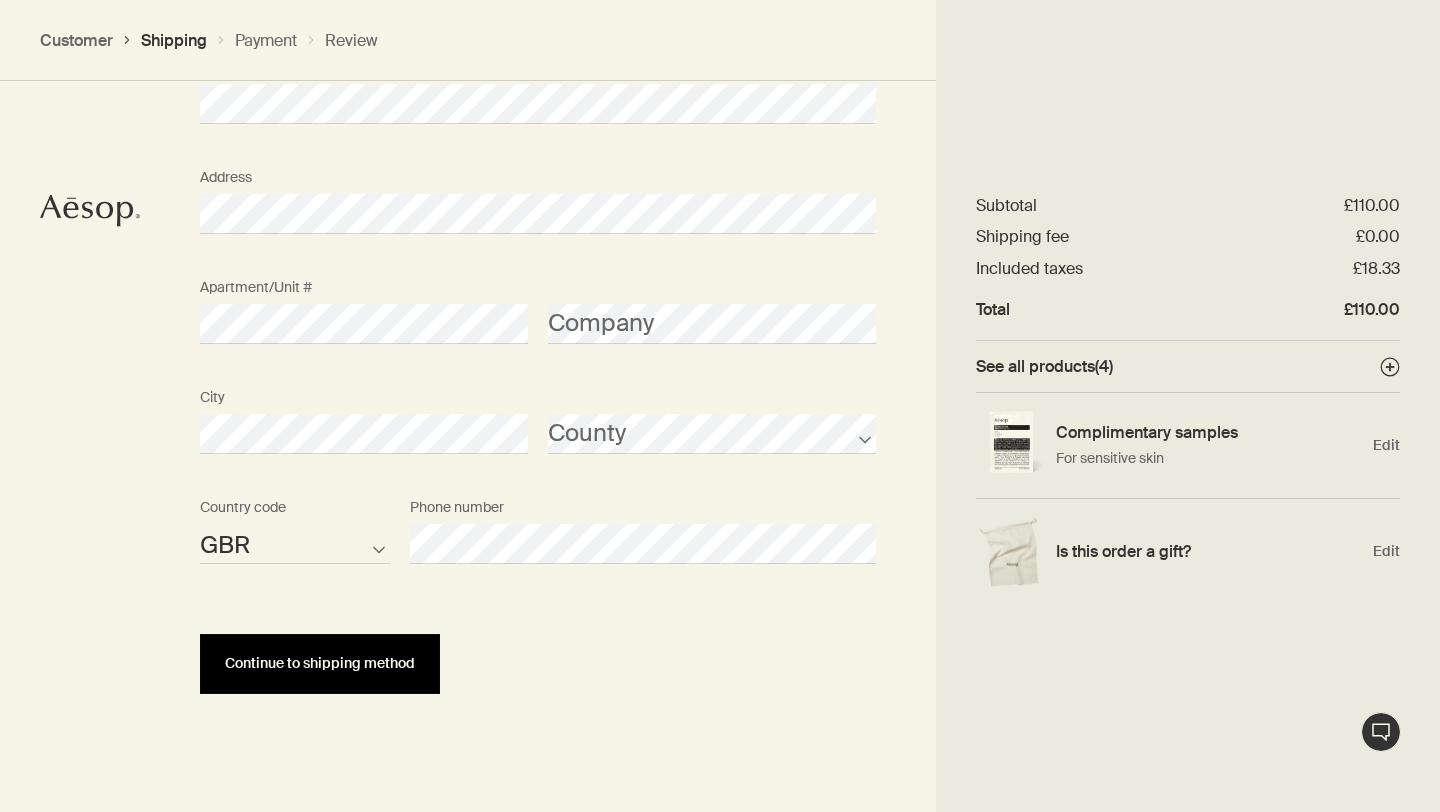 click on "Continue to shipping method" at bounding box center (320, 663) 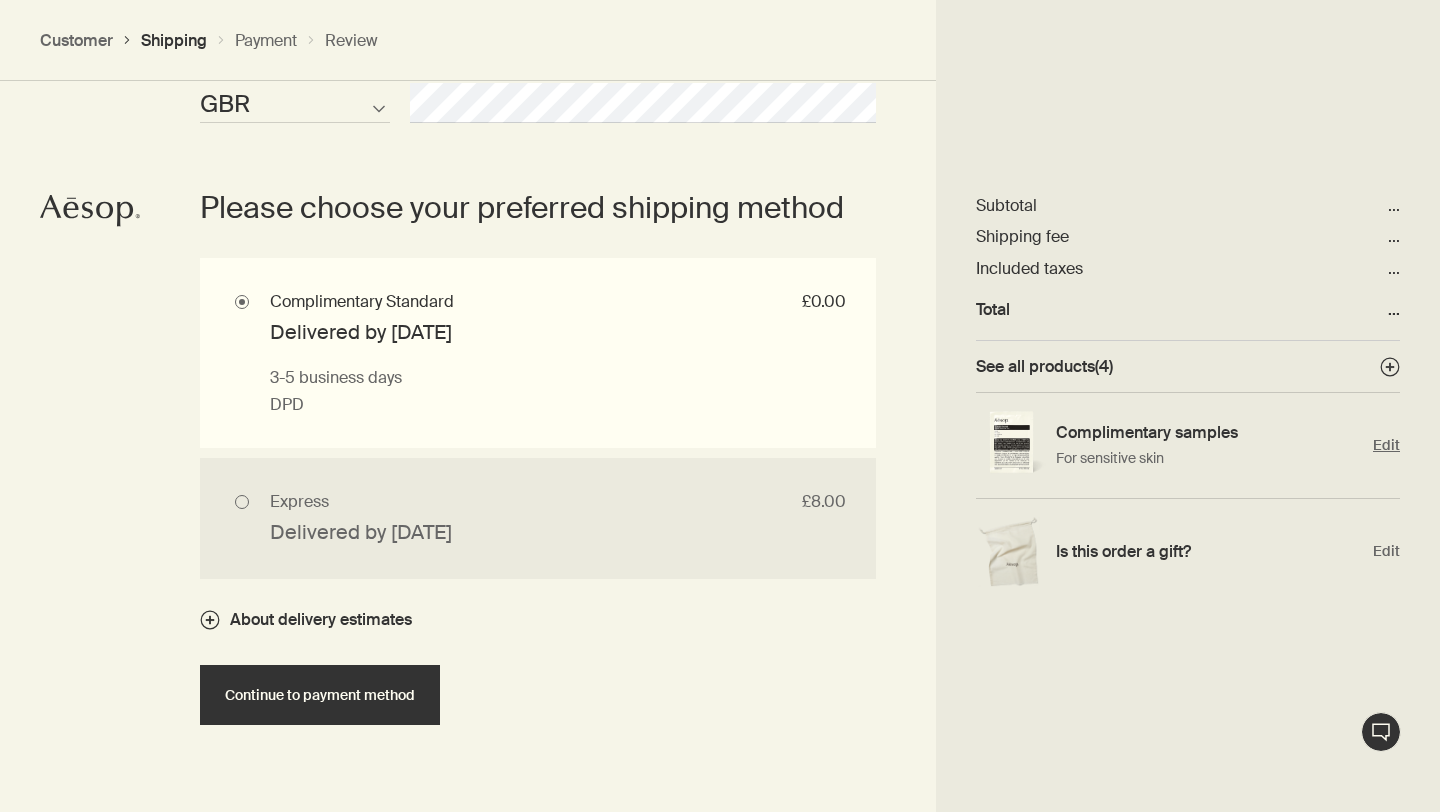scroll, scrollTop: 1742, scrollLeft: 0, axis: vertical 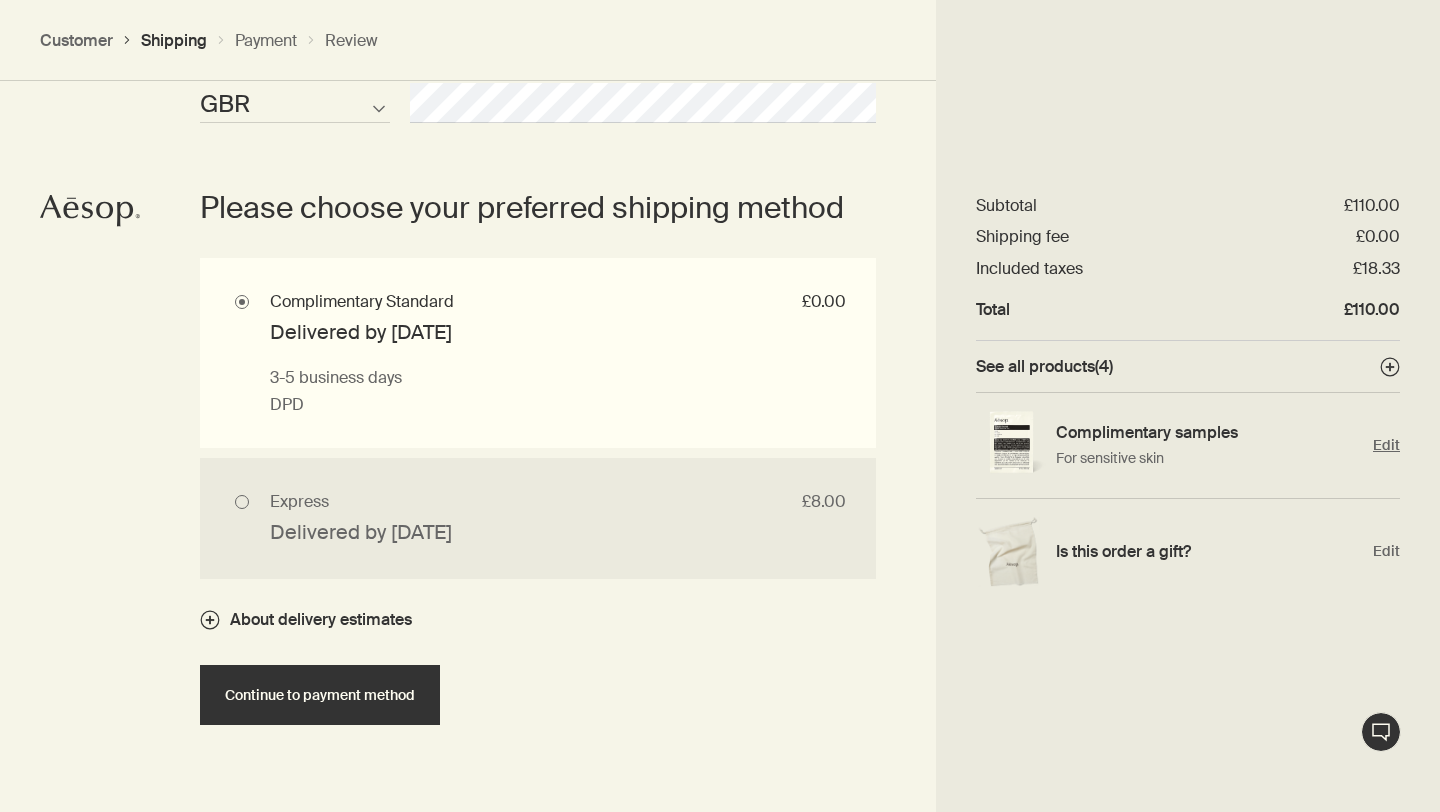 click on "Edit" at bounding box center [1386, 445] 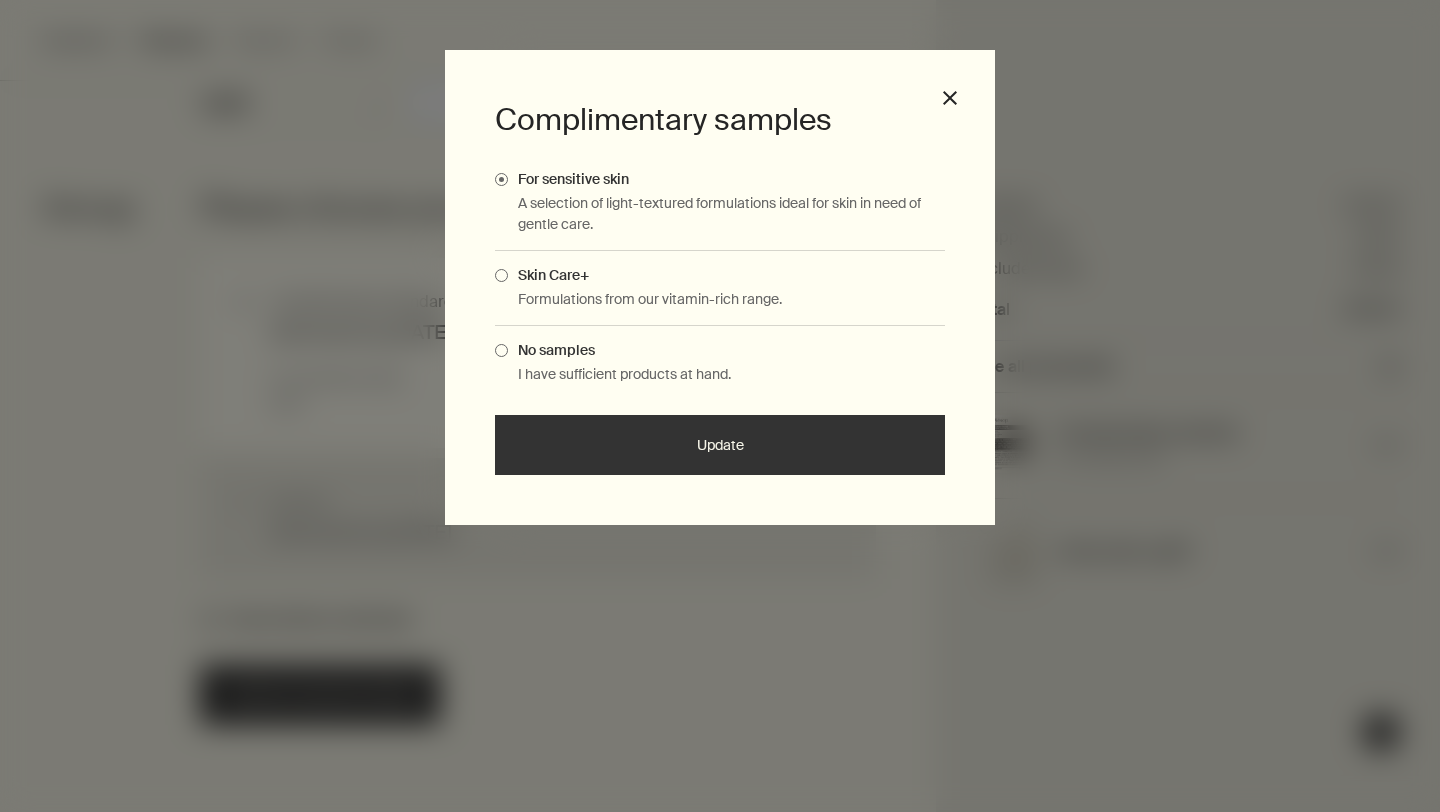 click at bounding box center (501, 275) 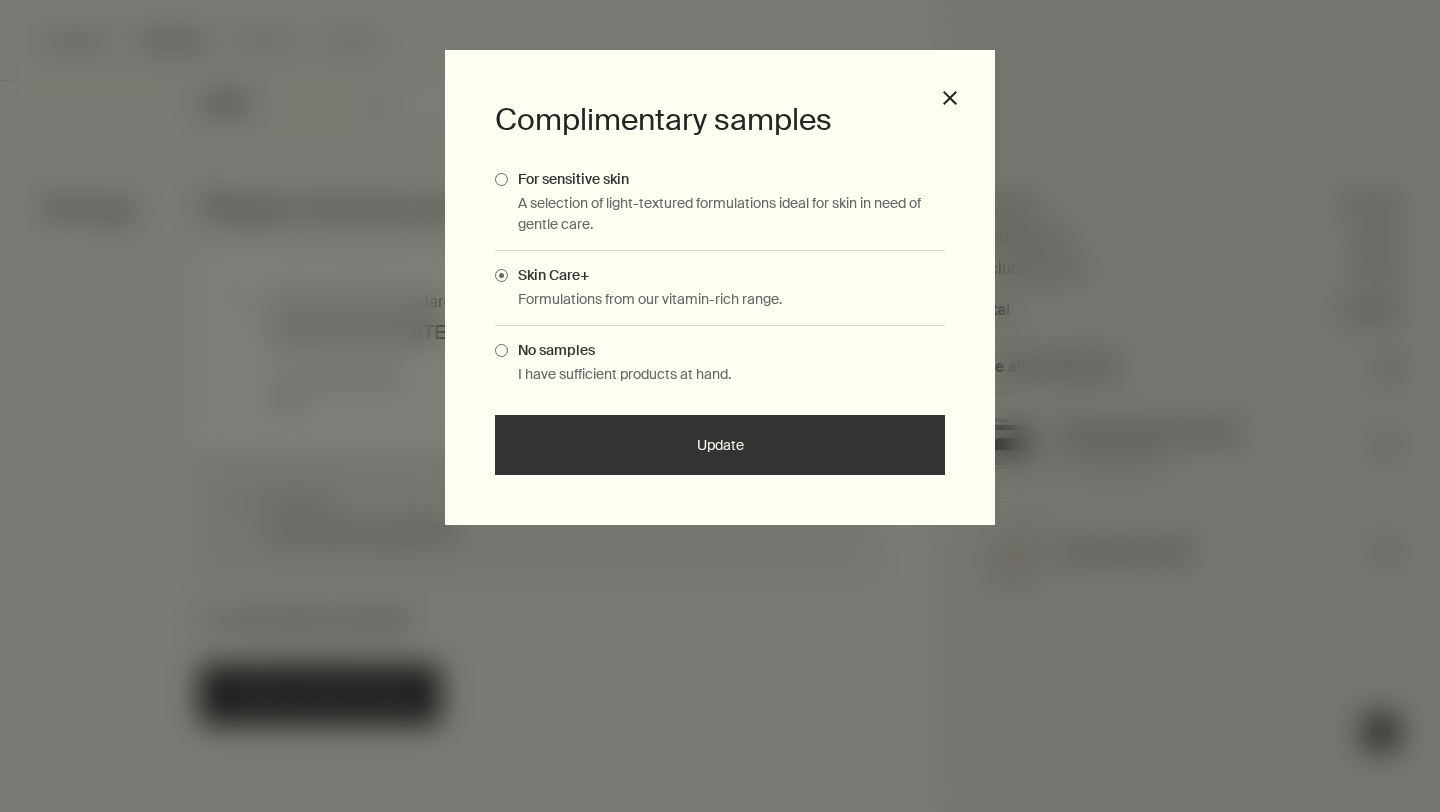 click on "Update" at bounding box center (720, 445) 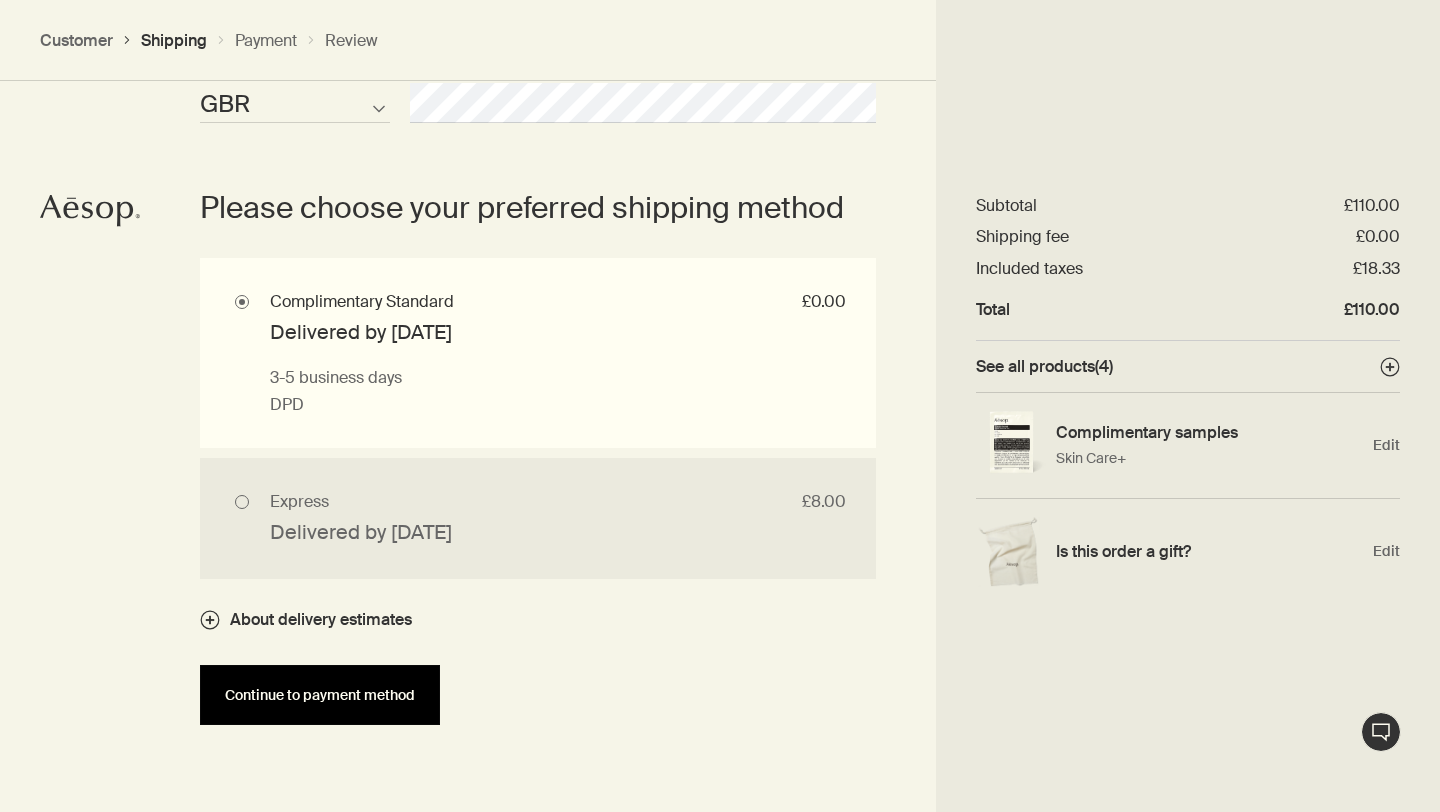 click on "Continue to payment method" at bounding box center [320, 695] 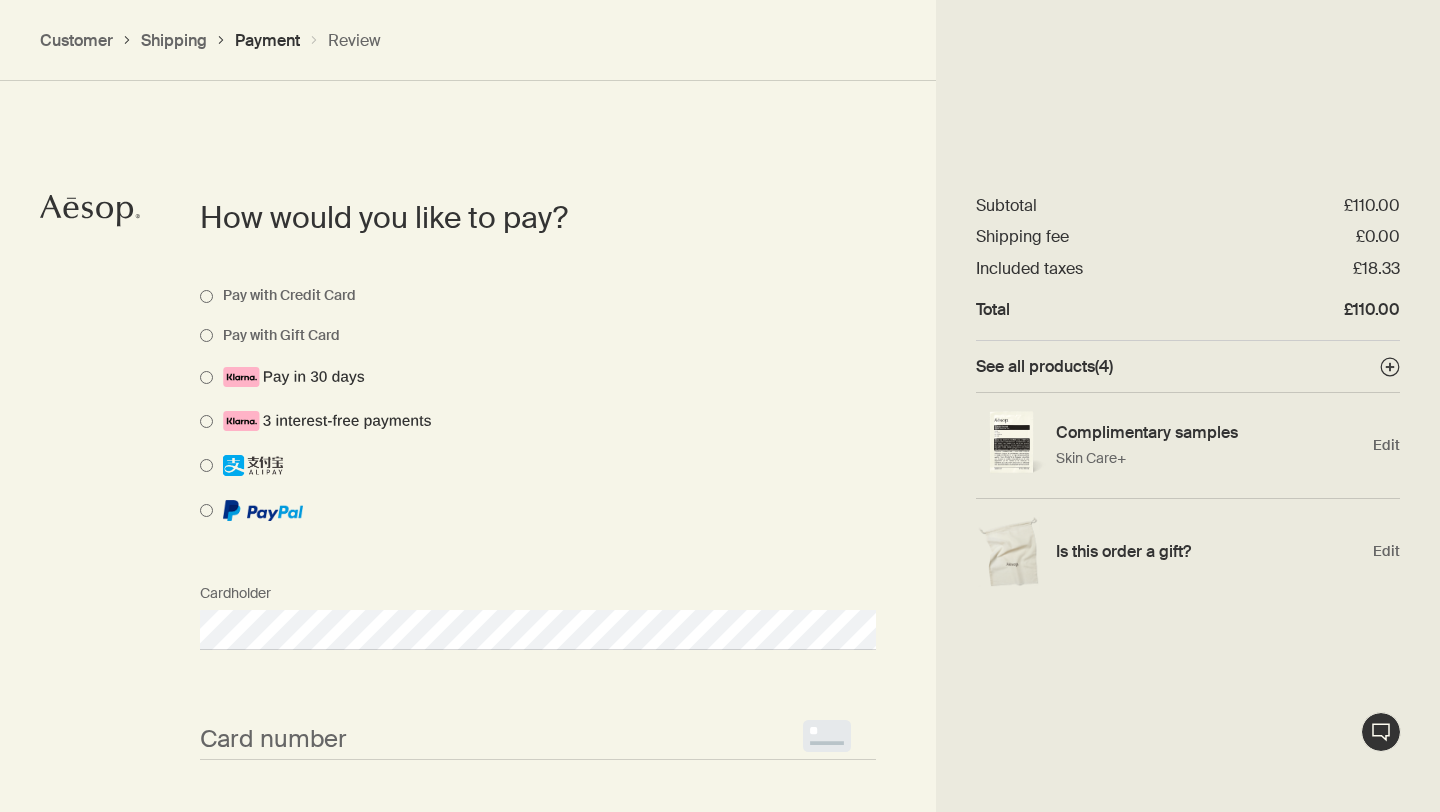 scroll, scrollTop: 1418, scrollLeft: 0, axis: vertical 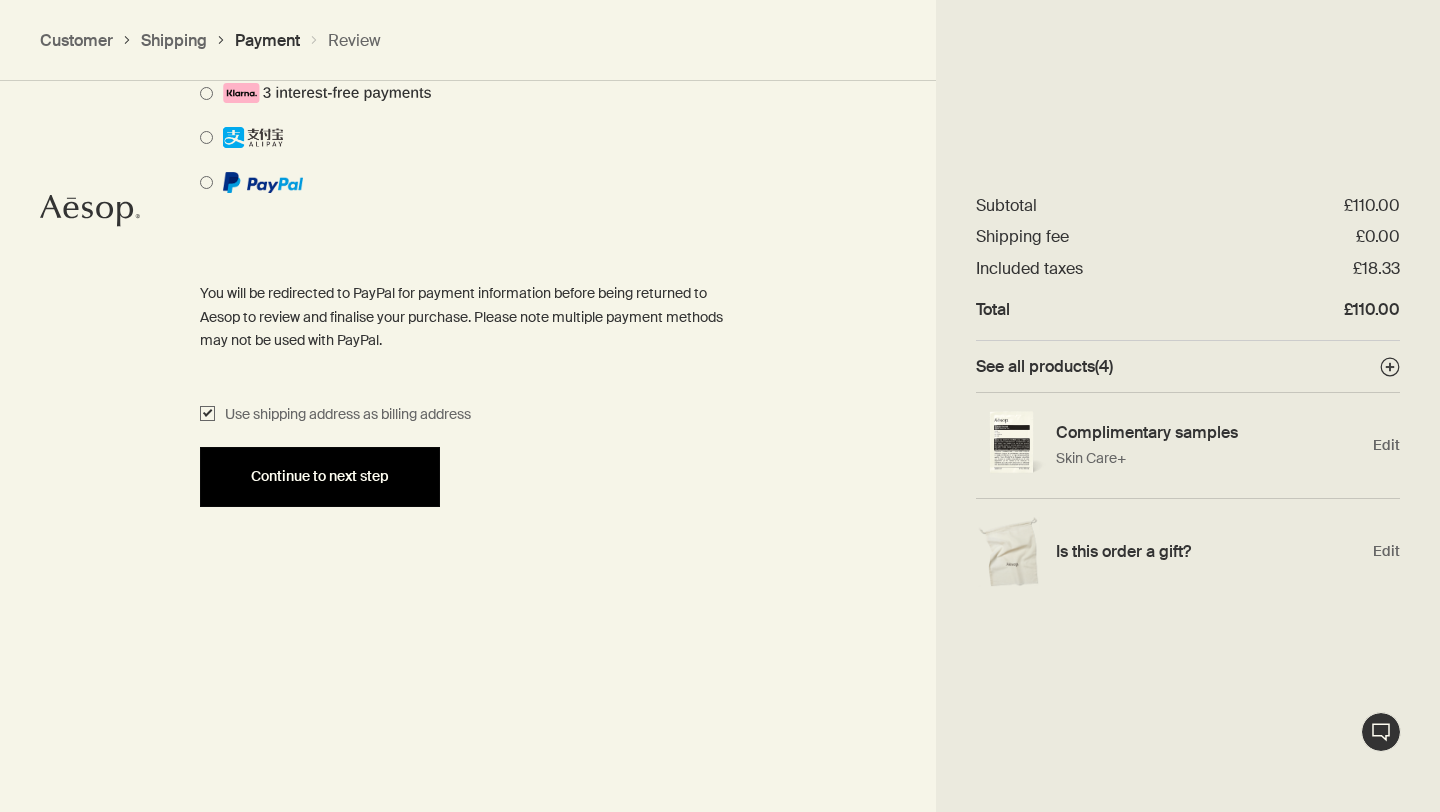 click on "Continue to next step" at bounding box center (320, 477) 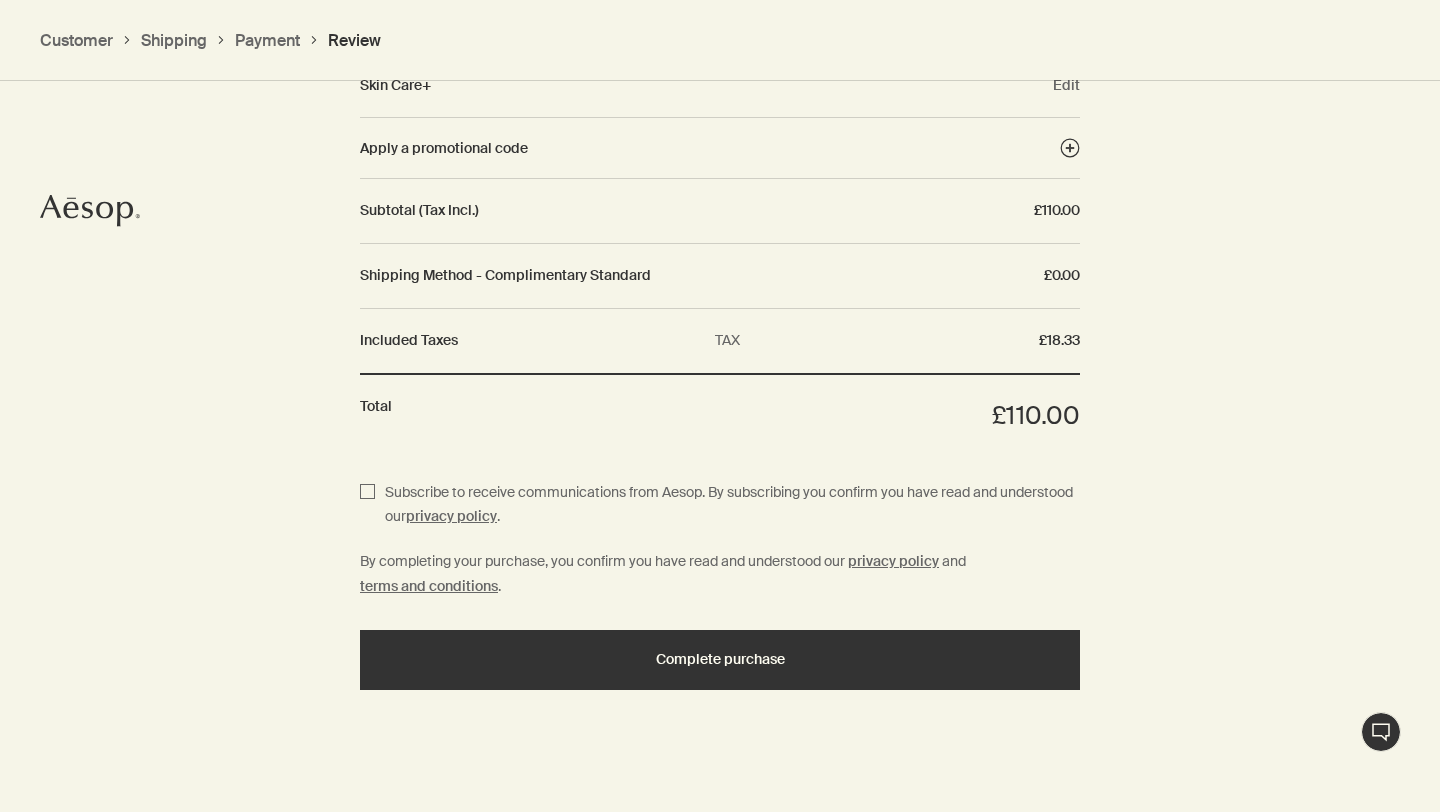 scroll, scrollTop: 2443, scrollLeft: 0, axis: vertical 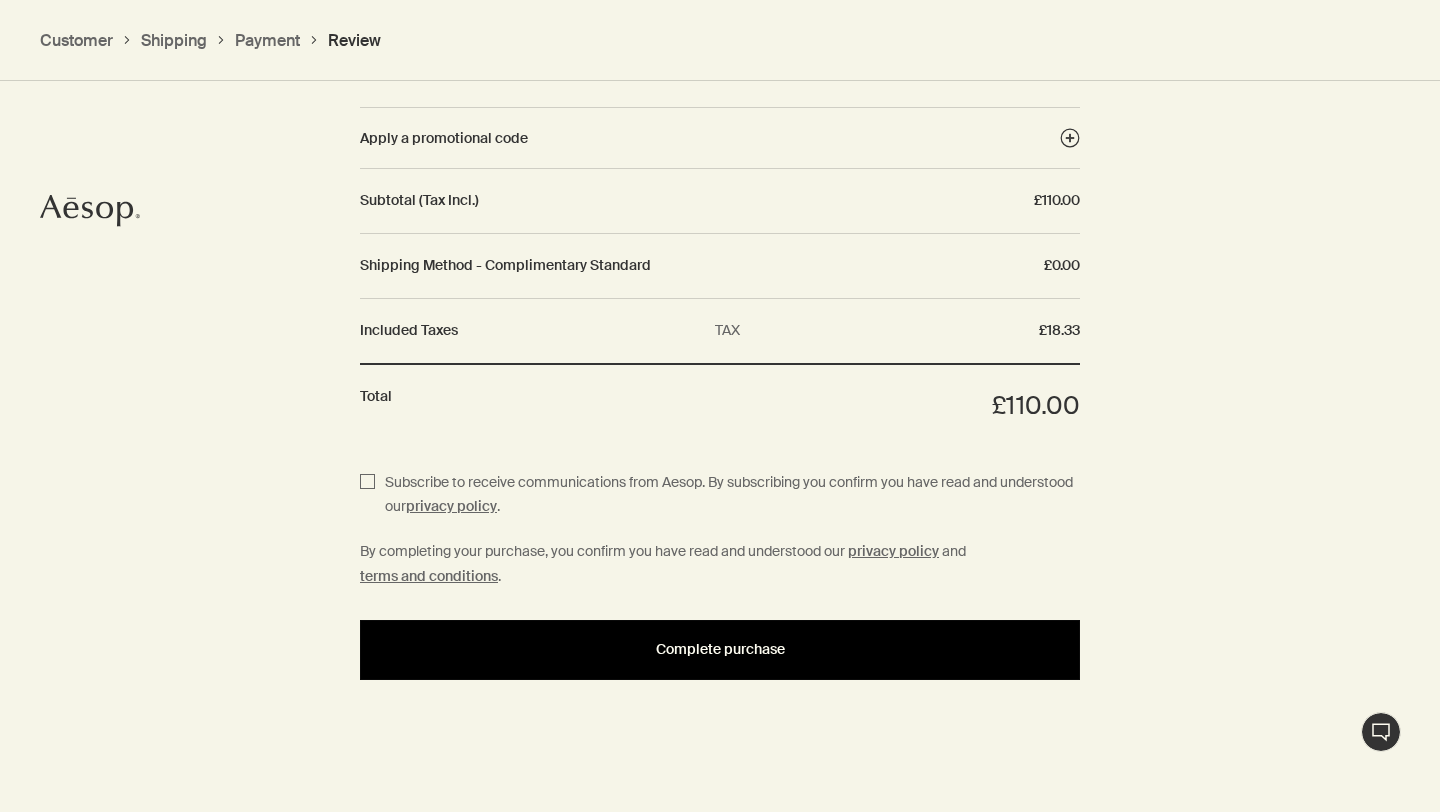 click on "Complete purchase" at bounding box center [720, 650] 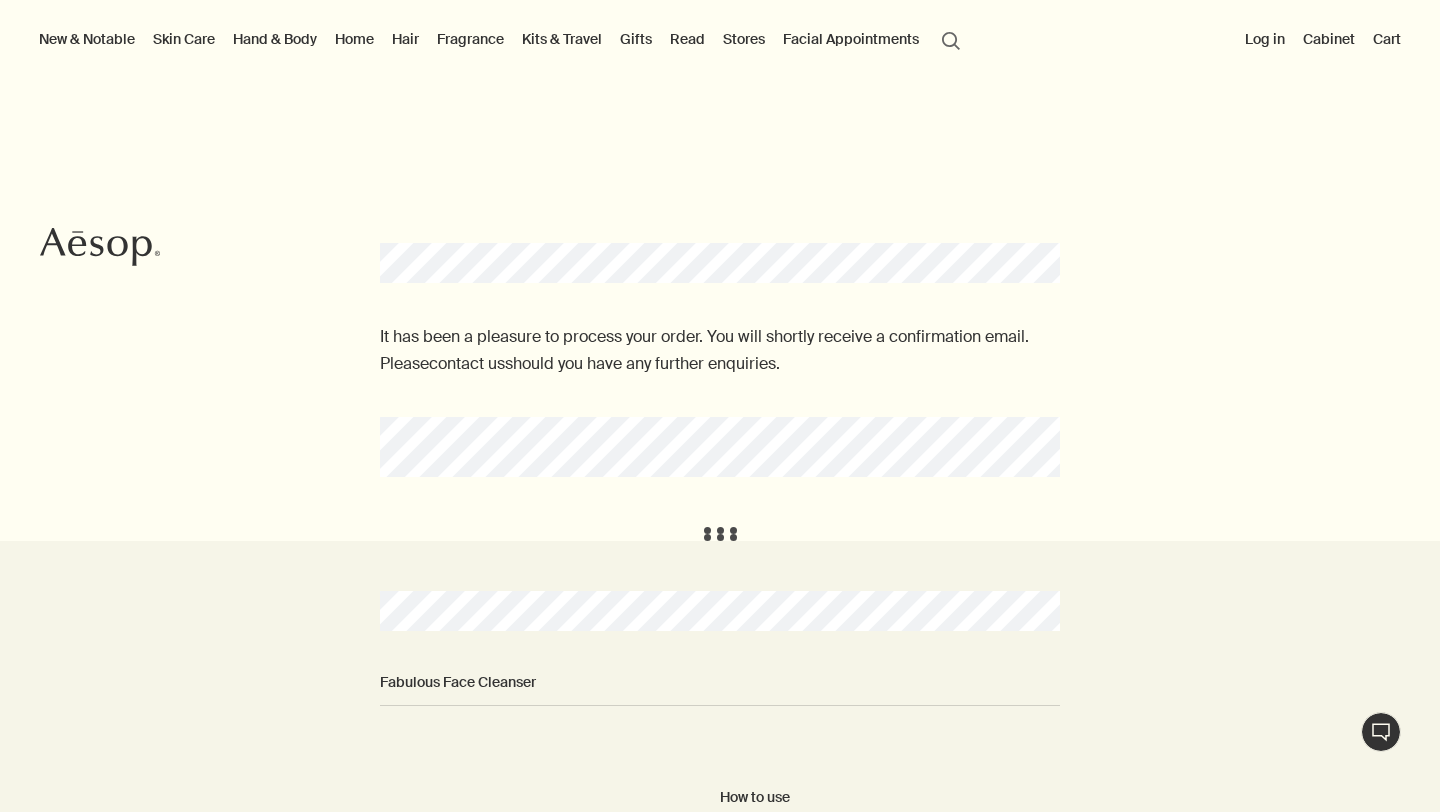 scroll, scrollTop: 0, scrollLeft: 0, axis: both 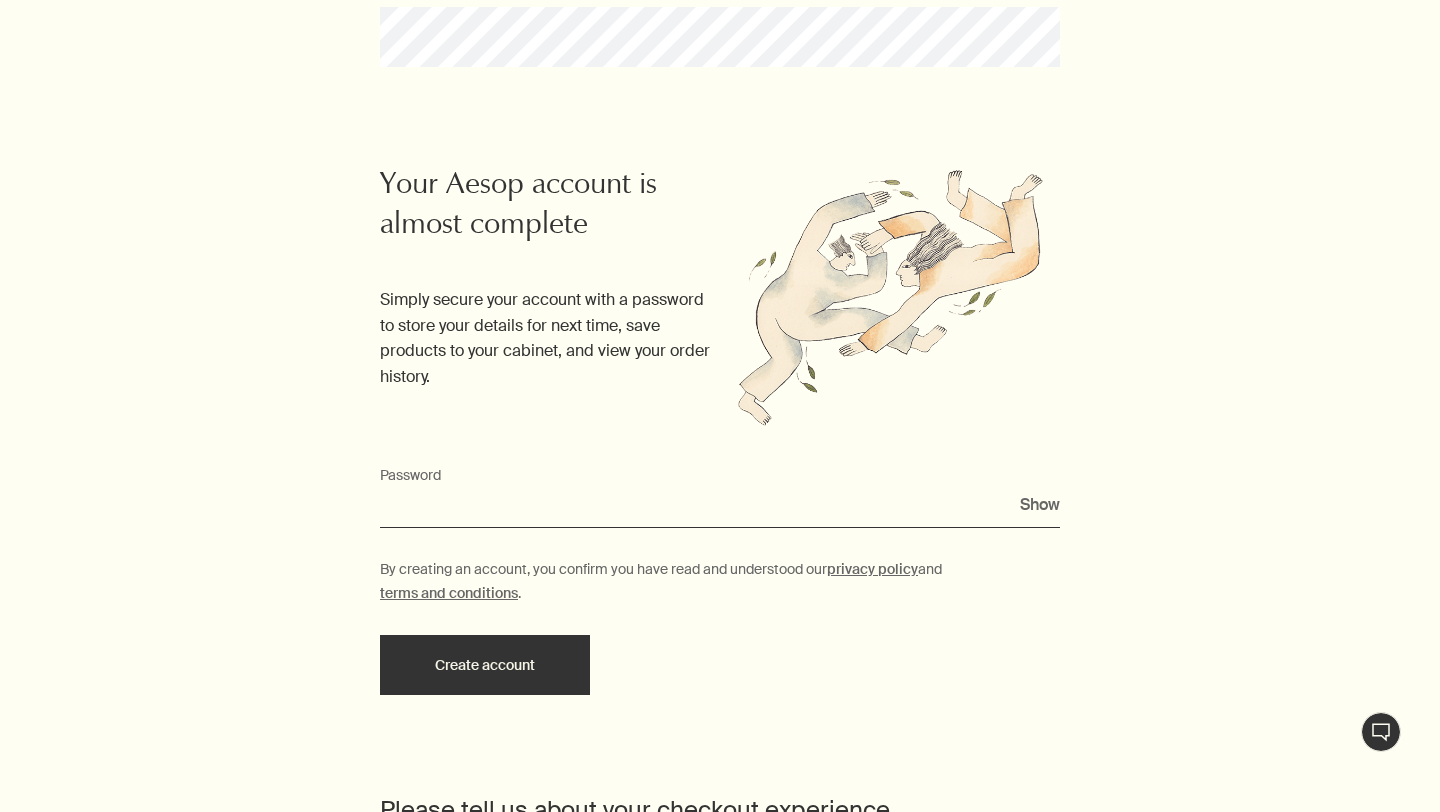 click on "Password" at bounding box center [720, 509] 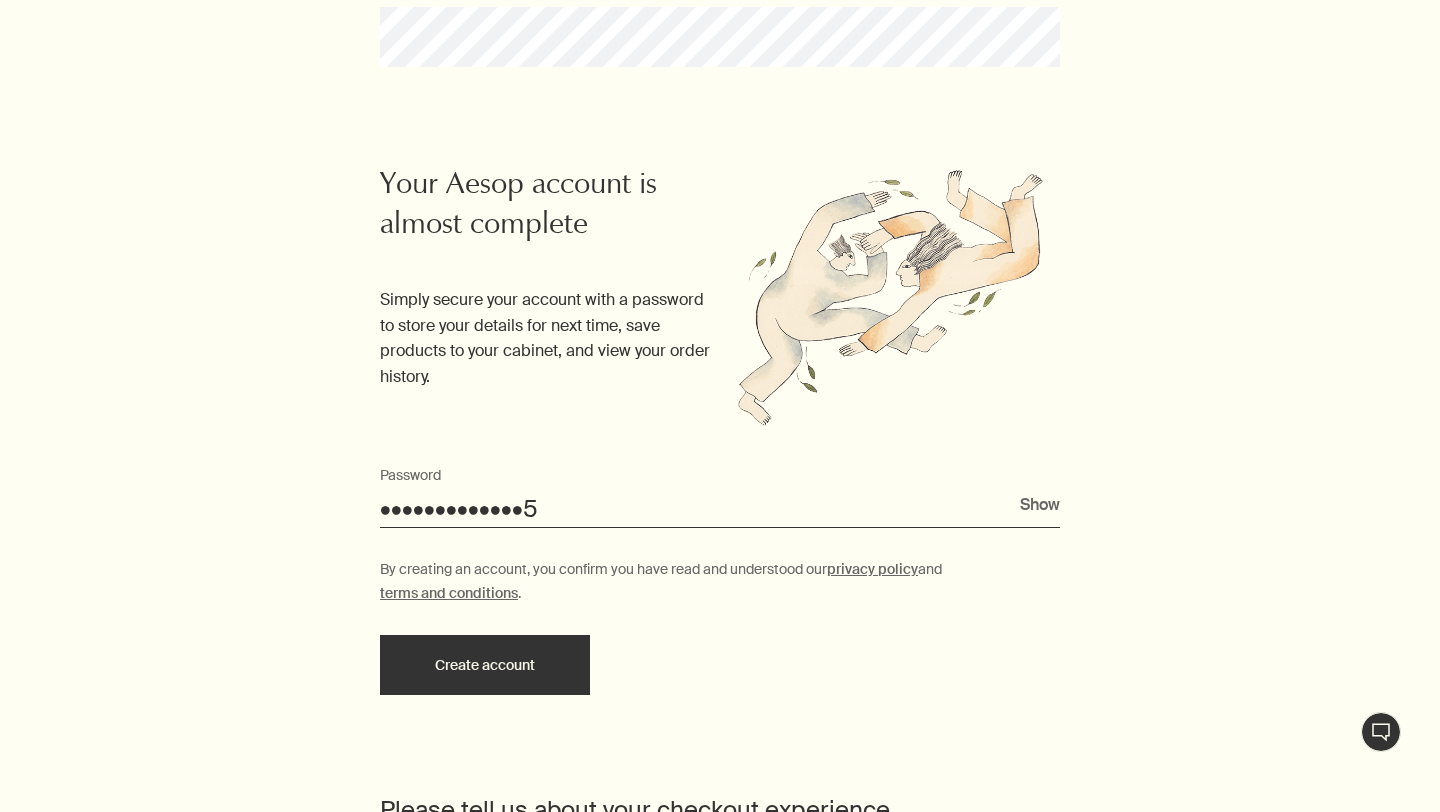 type on "•••••••••••••5" 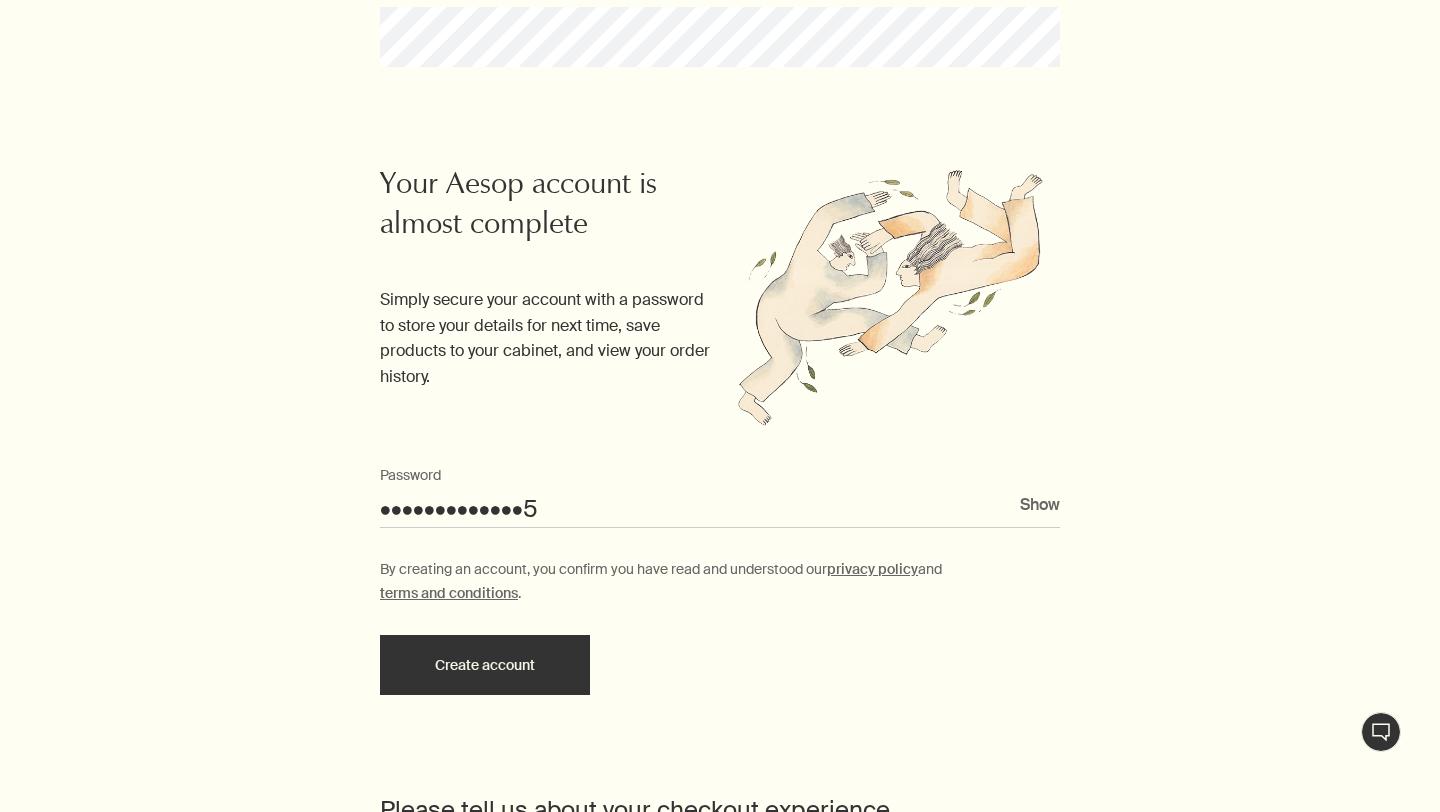 click on "•••••••••••••5 Password Show By creating an account, you confirm you have read and understood our  privacy policy  and  terms and conditions . Create account" at bounding box center [720, 581] 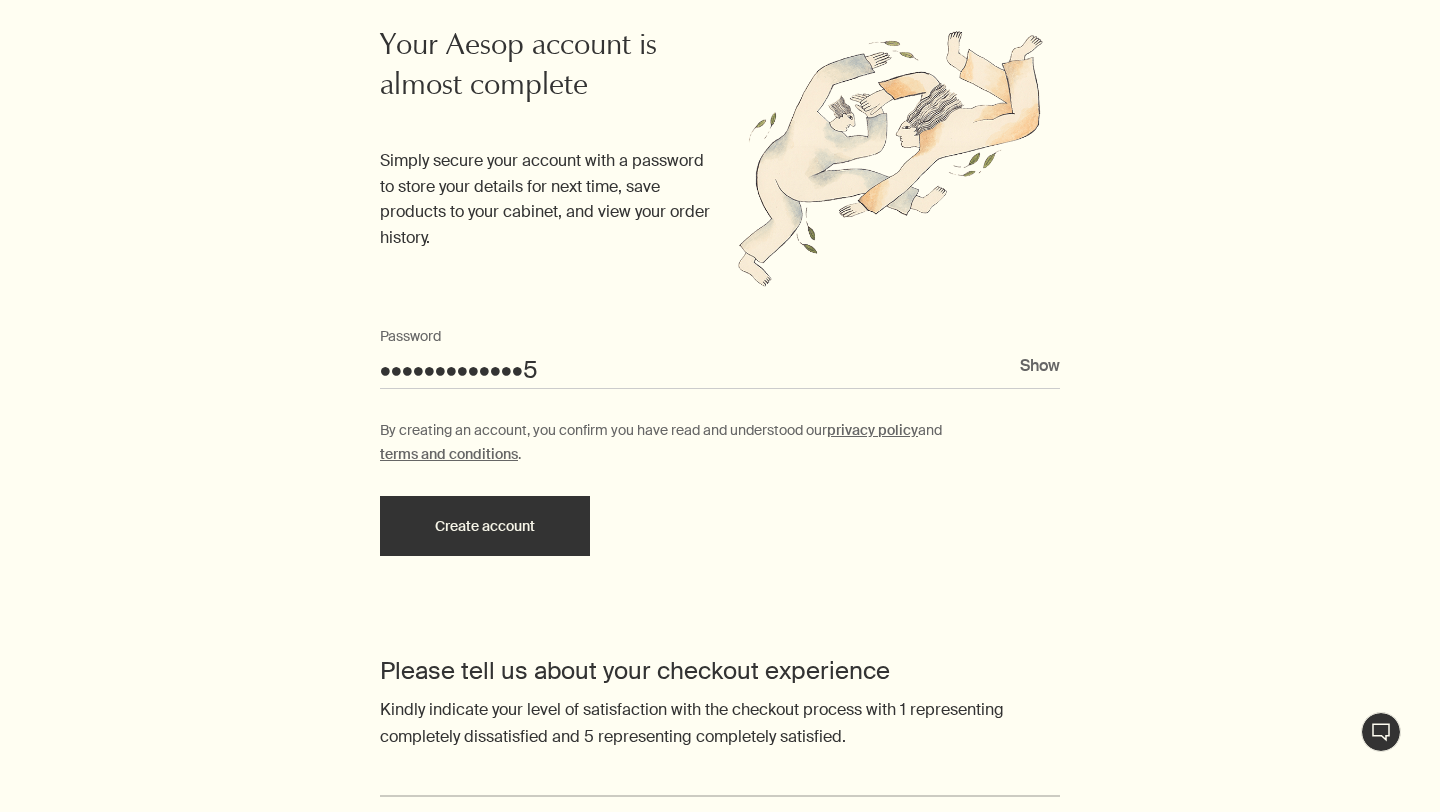 scroll, scrollTop: 570, scrollLeft: 0, axis: vertical 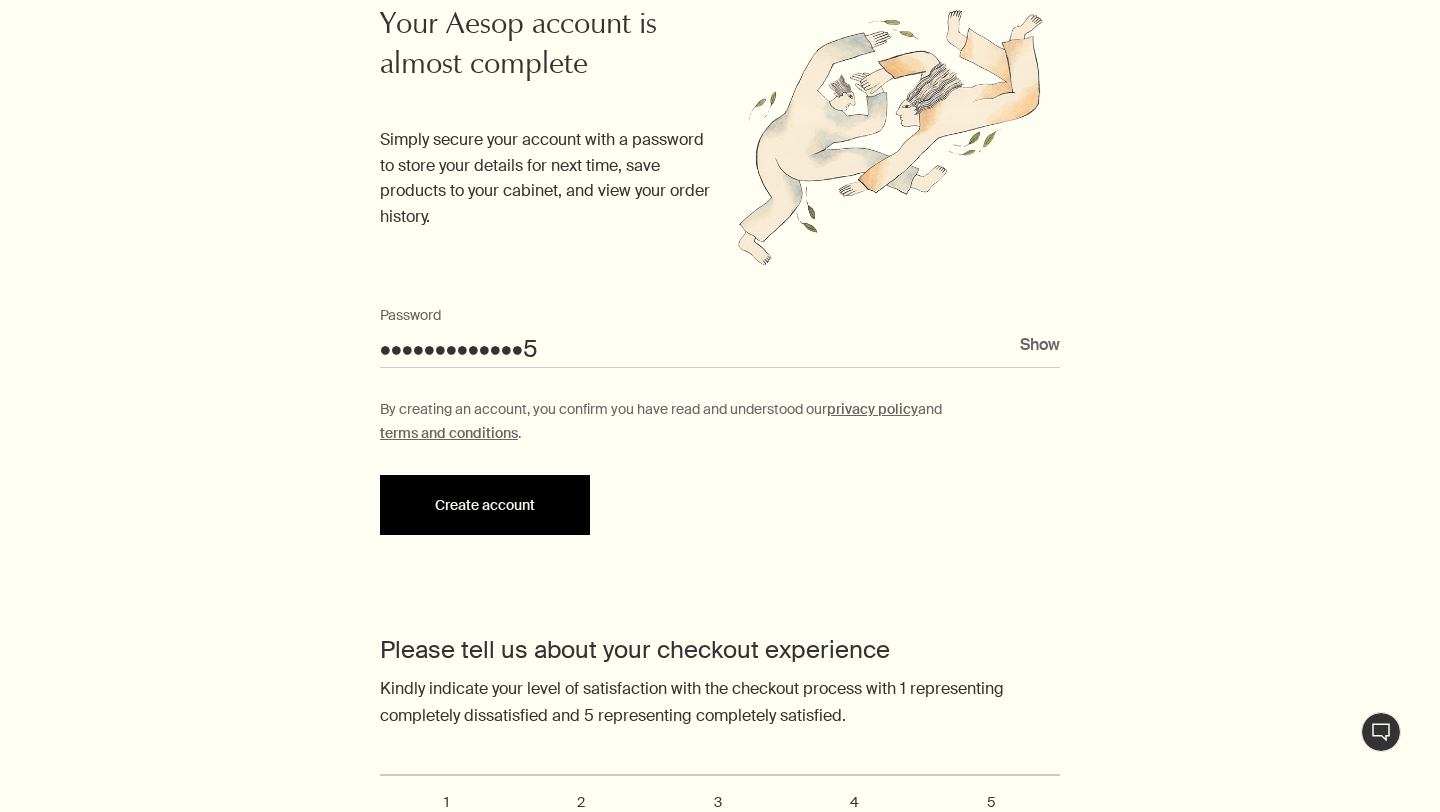 click on "Create account" at bounding box center (485, 505) 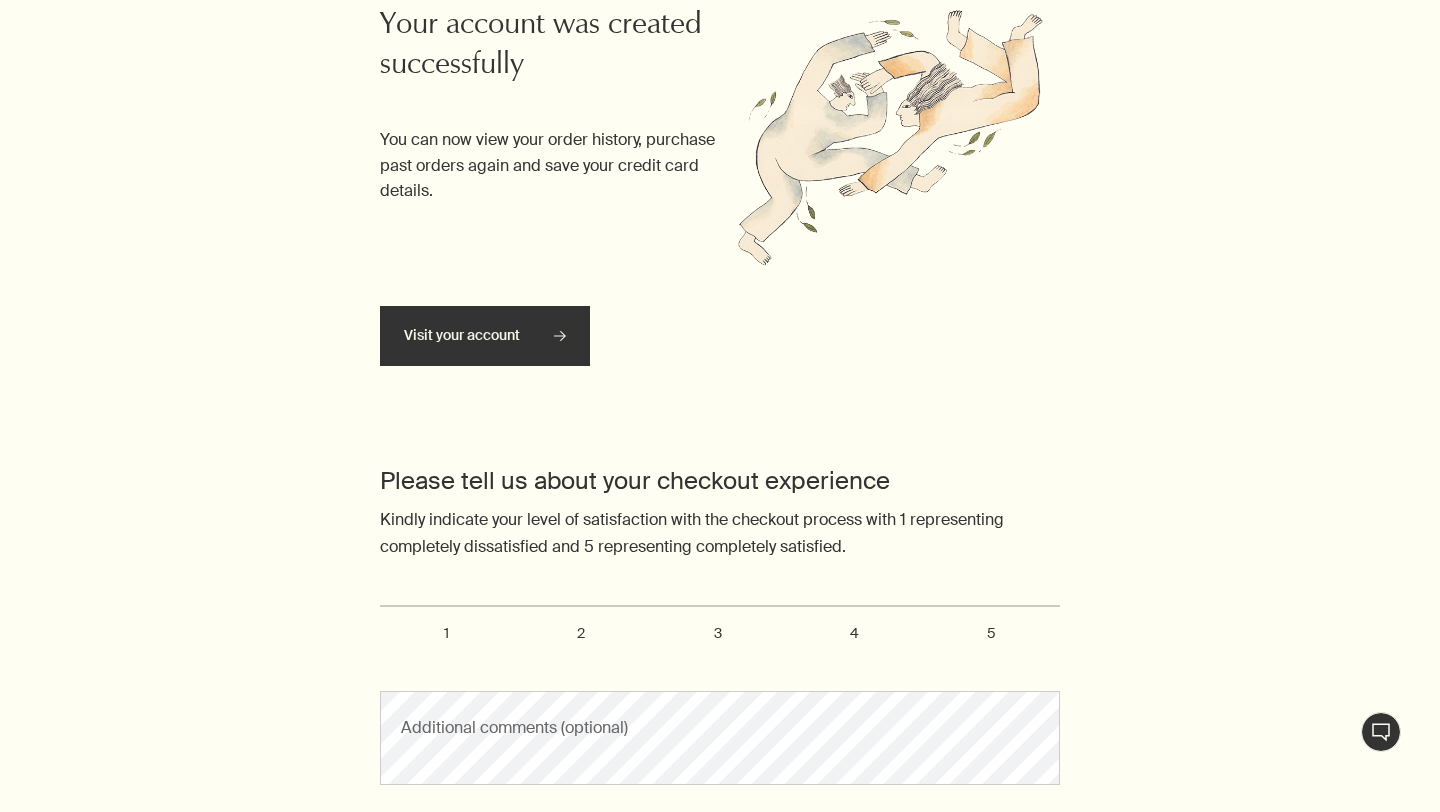 click on "5" at bounding box center (991, 633) 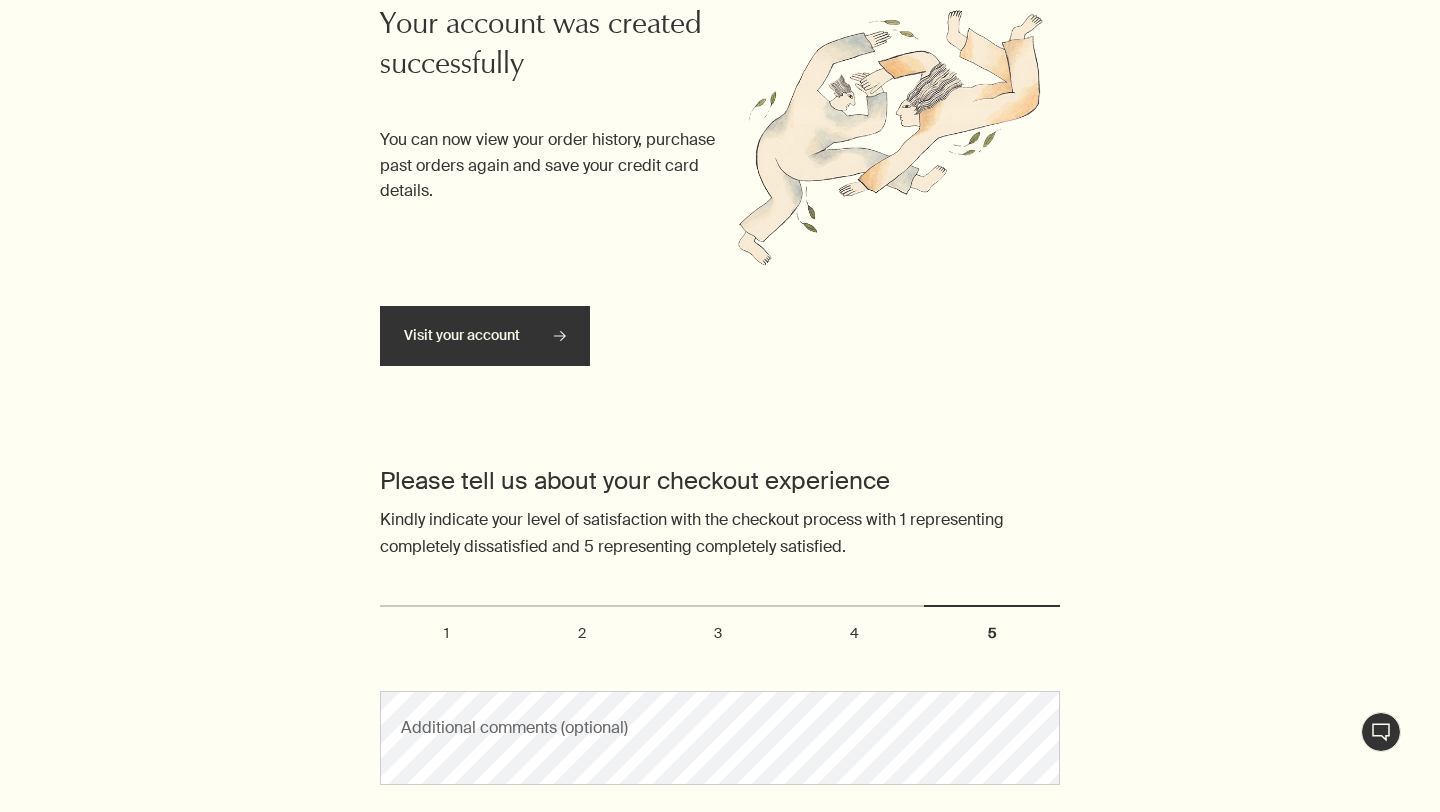 click on "5" at bounding box center [391, 614] 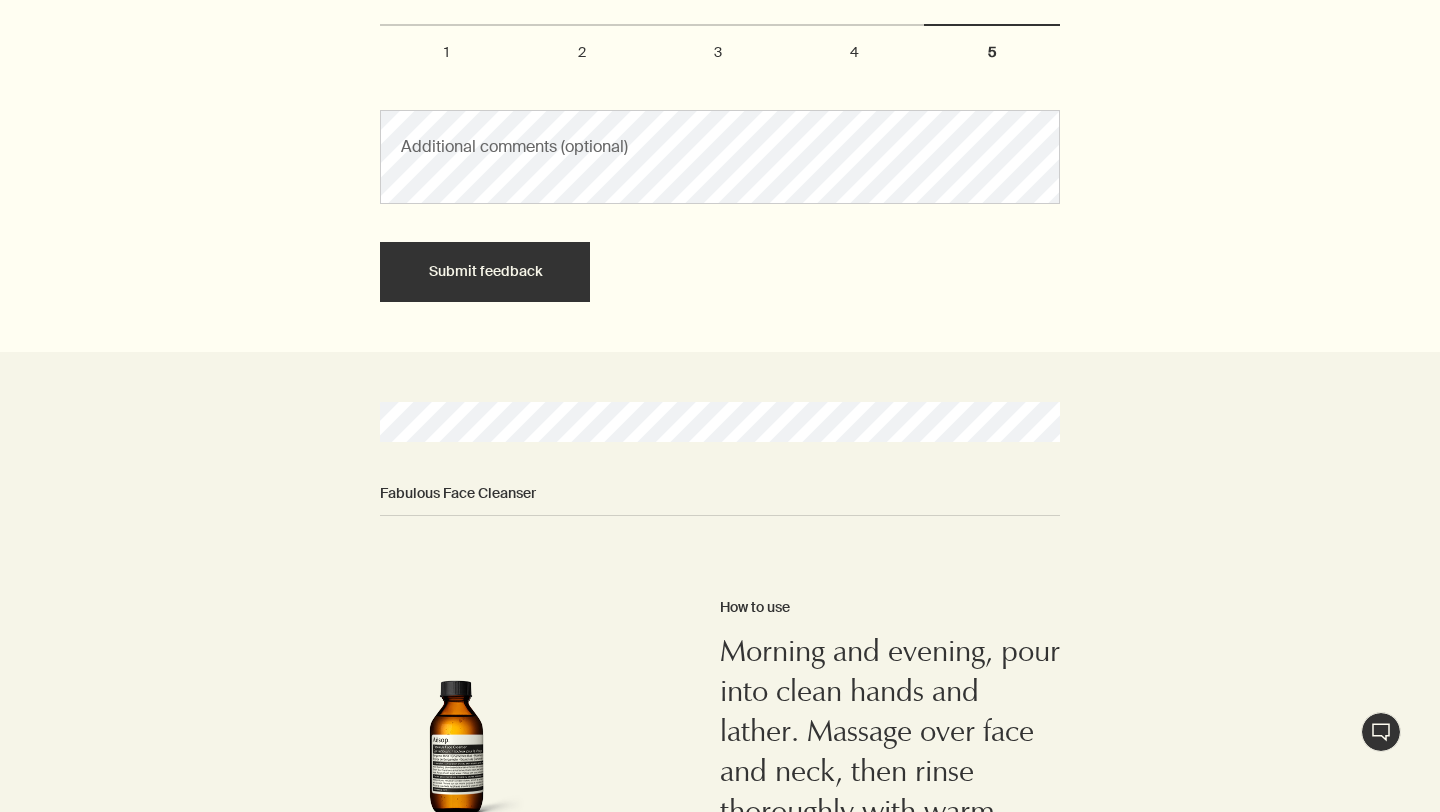 scroll, scrollTop: 1158, scrollLeft: 0, axis: vertical 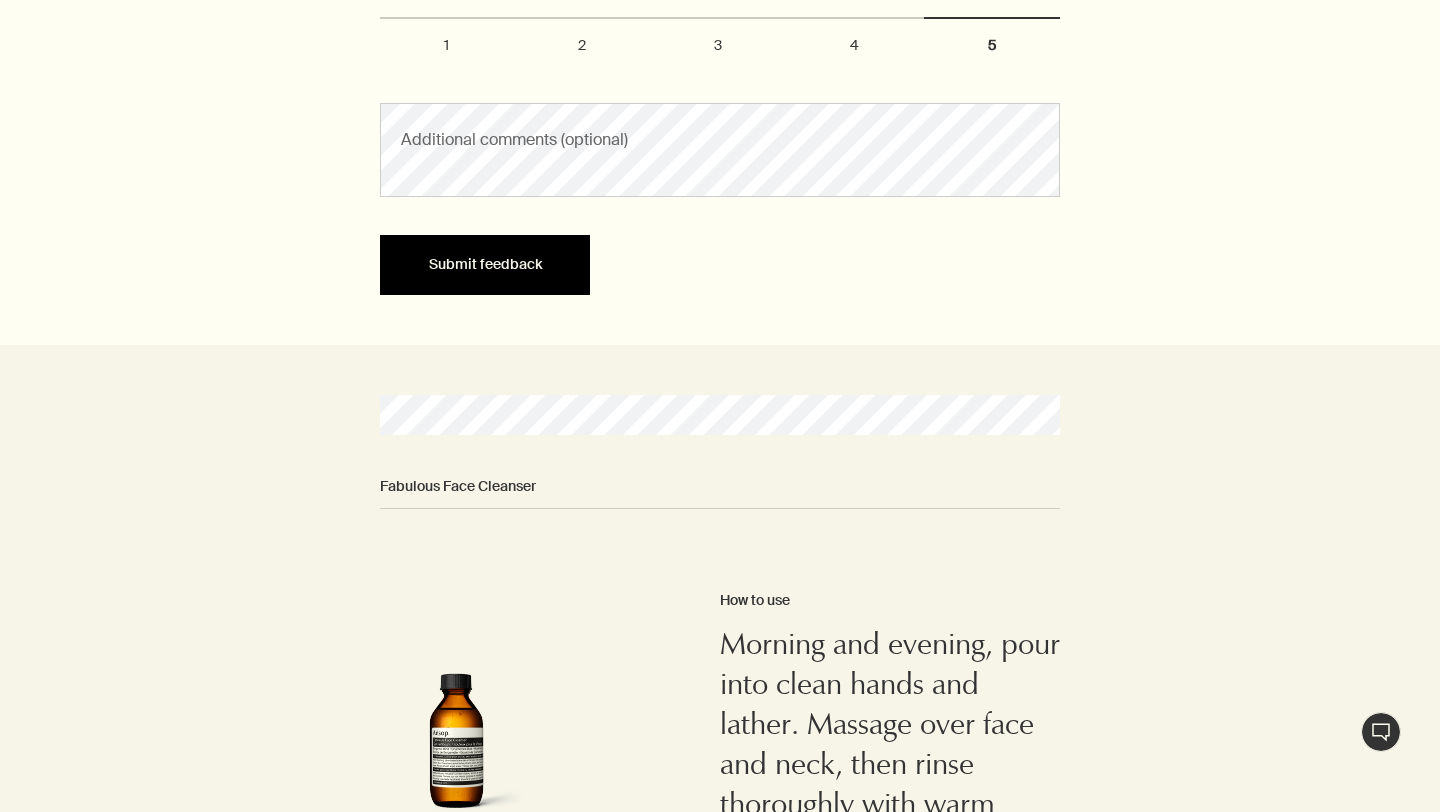 click on "Submit feedback" at bounding box center (485, 265) 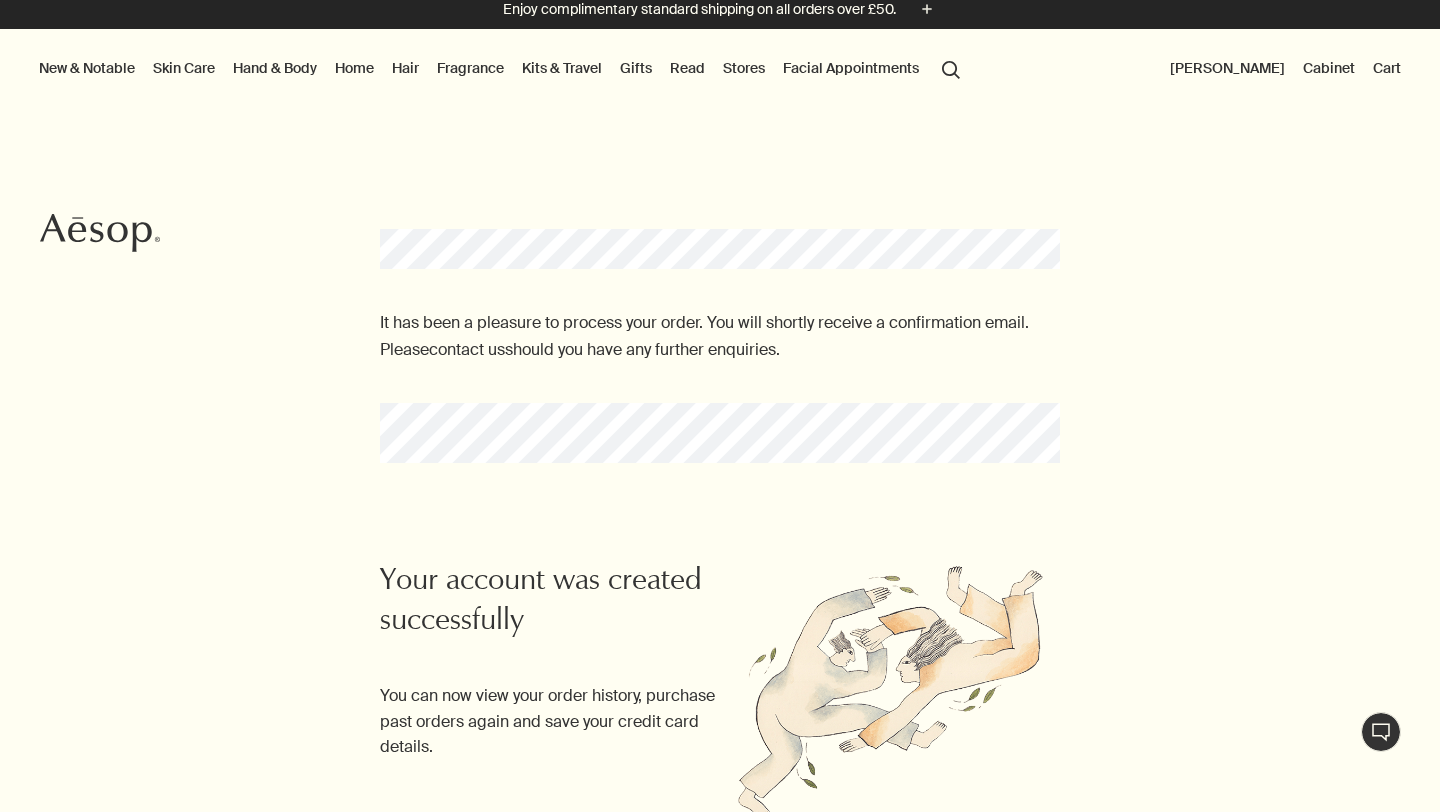 scroll, scrollTop: 0, scrollLeft: 0, axis: both 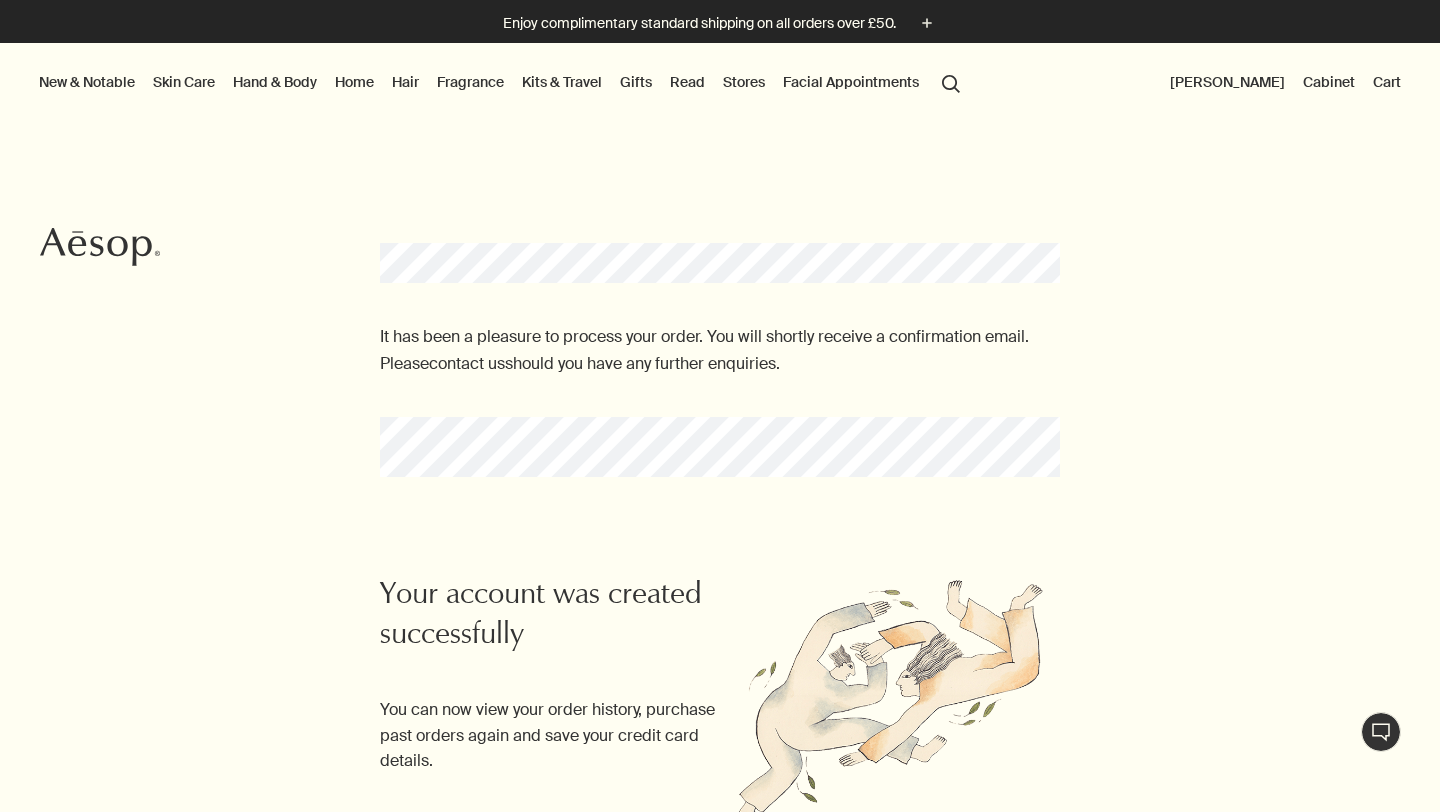click on "Kits & Travel" at bounding box center [562, 82] 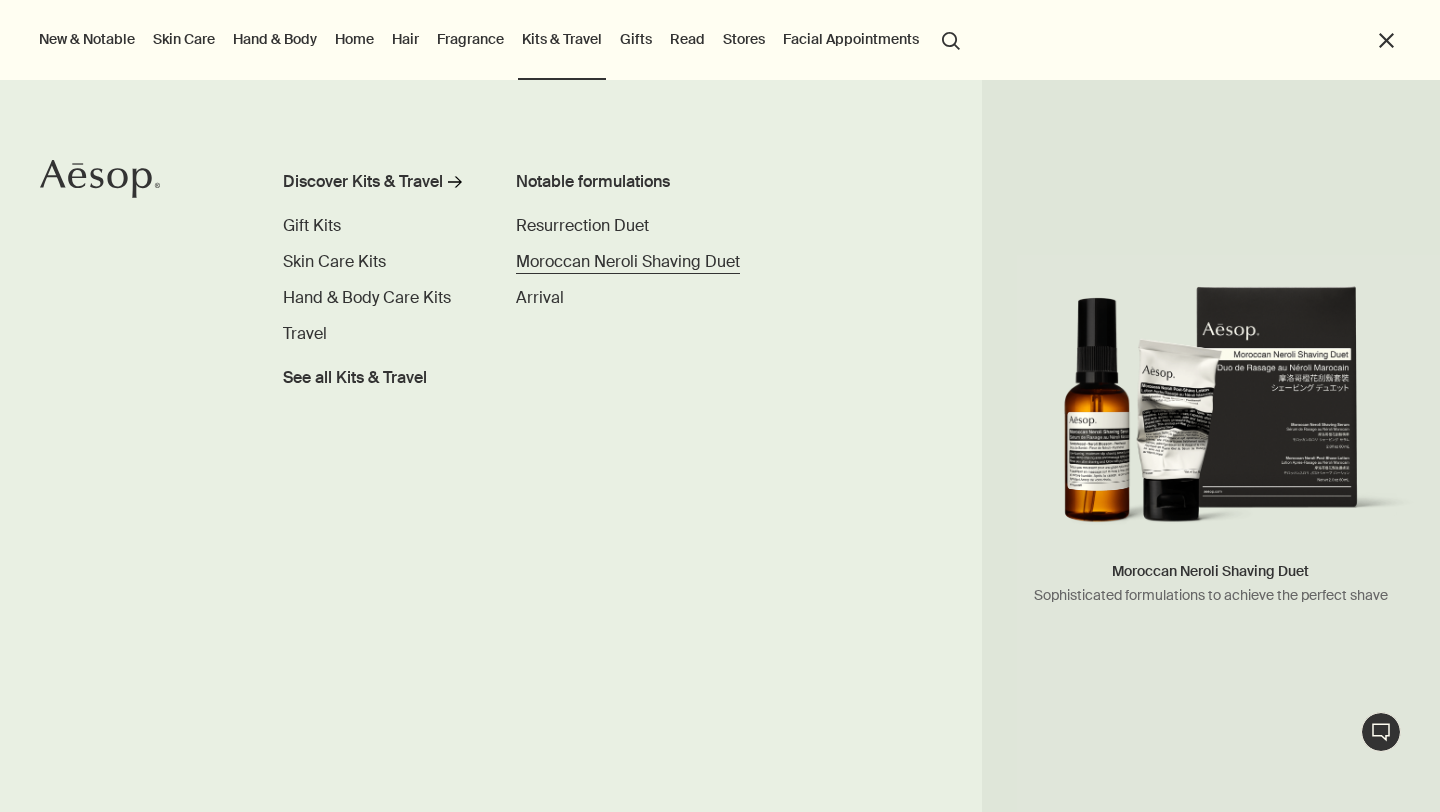 click on "Moroccan Neroli Shaving Duet" at bounding box center (628, 261) 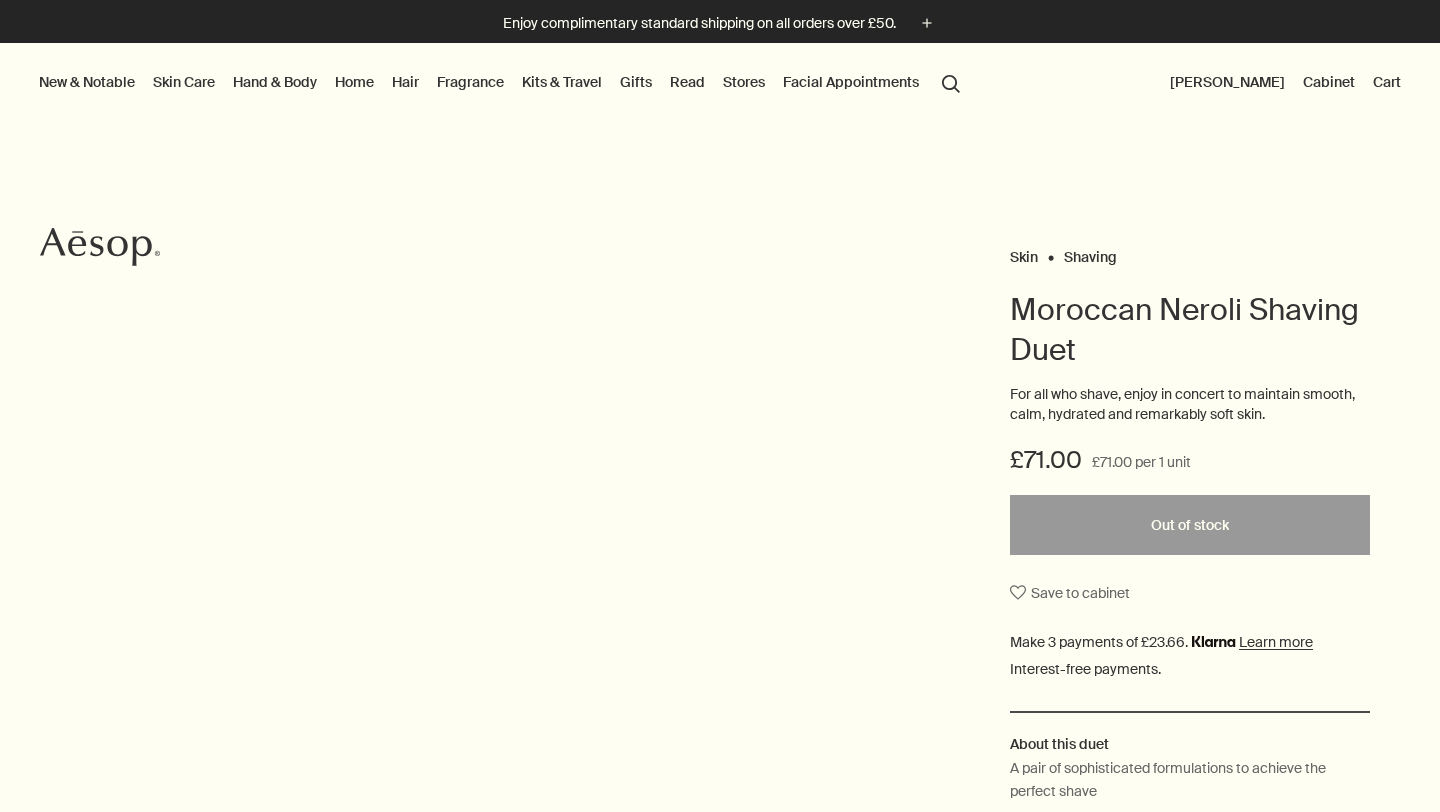 scroll, scrollTop: 0, scrollLeft: 0, axis: both 